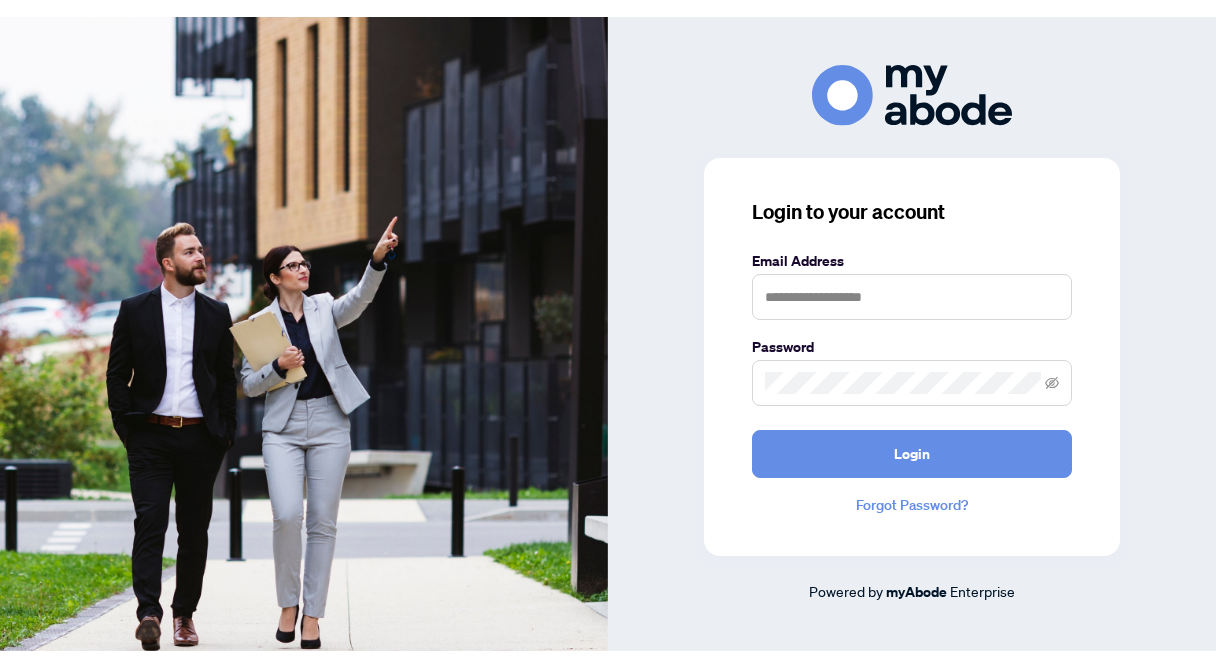 scroll, scrollTop: 0, scrollLeft: 0, axis: both 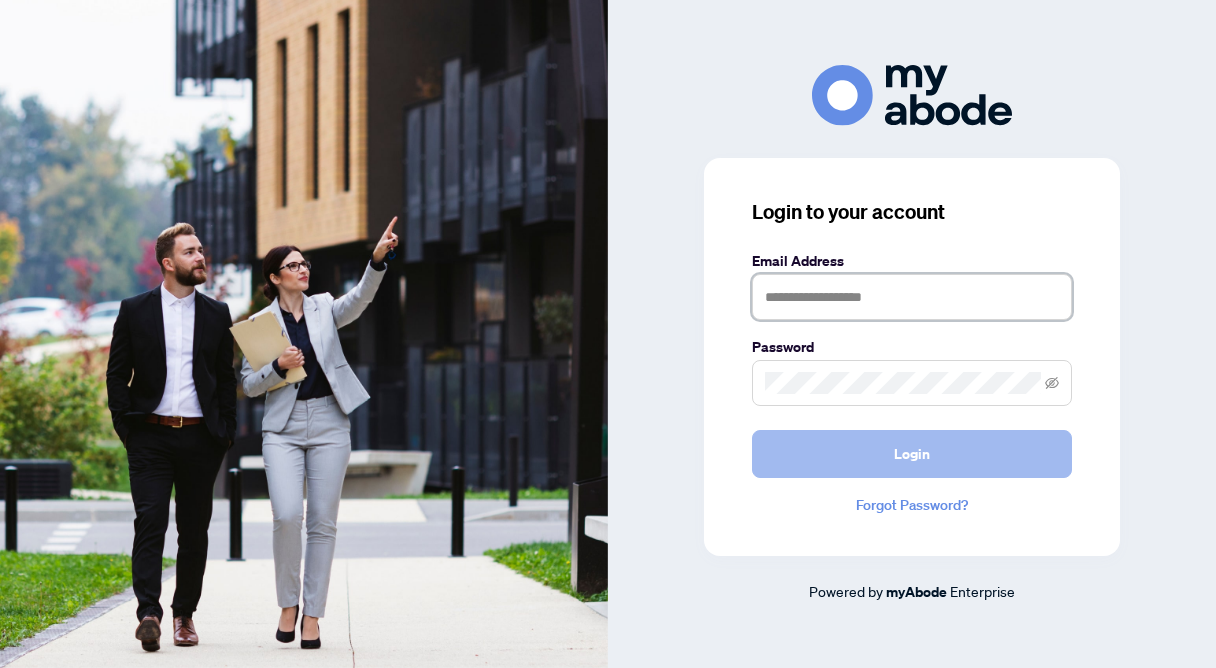 type on "**********" 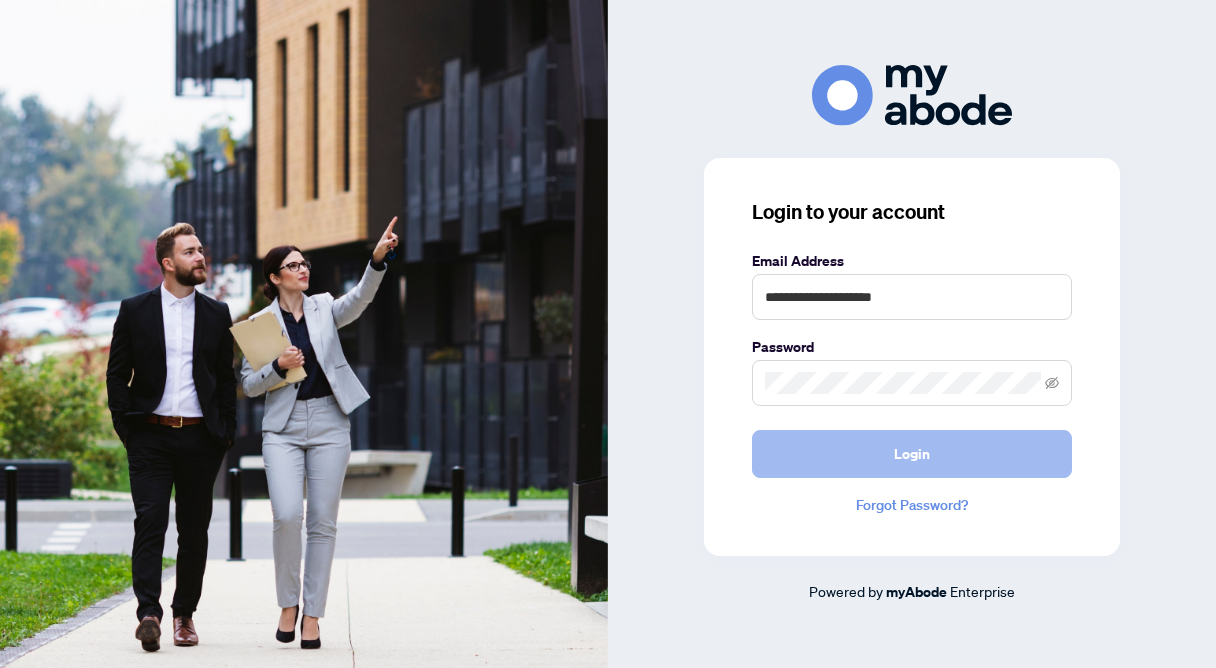 click on "Login" at bounding box center (912, 454) 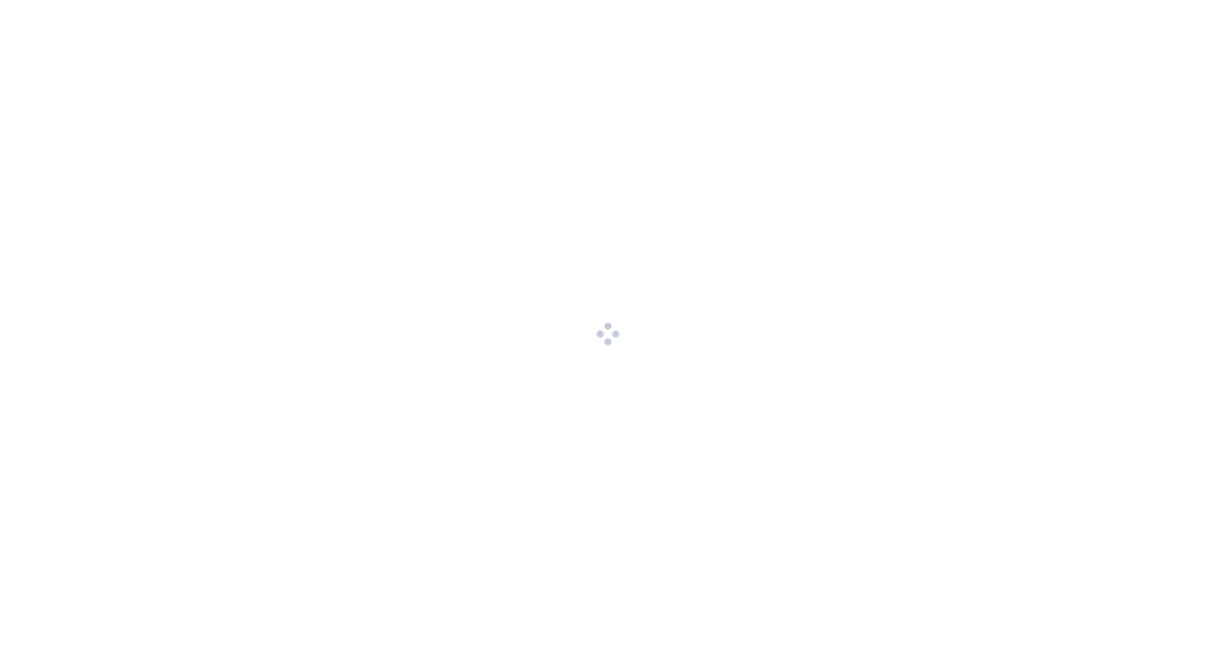 scroll, scrollTop: 0, scrollLeft: 0, axis: both 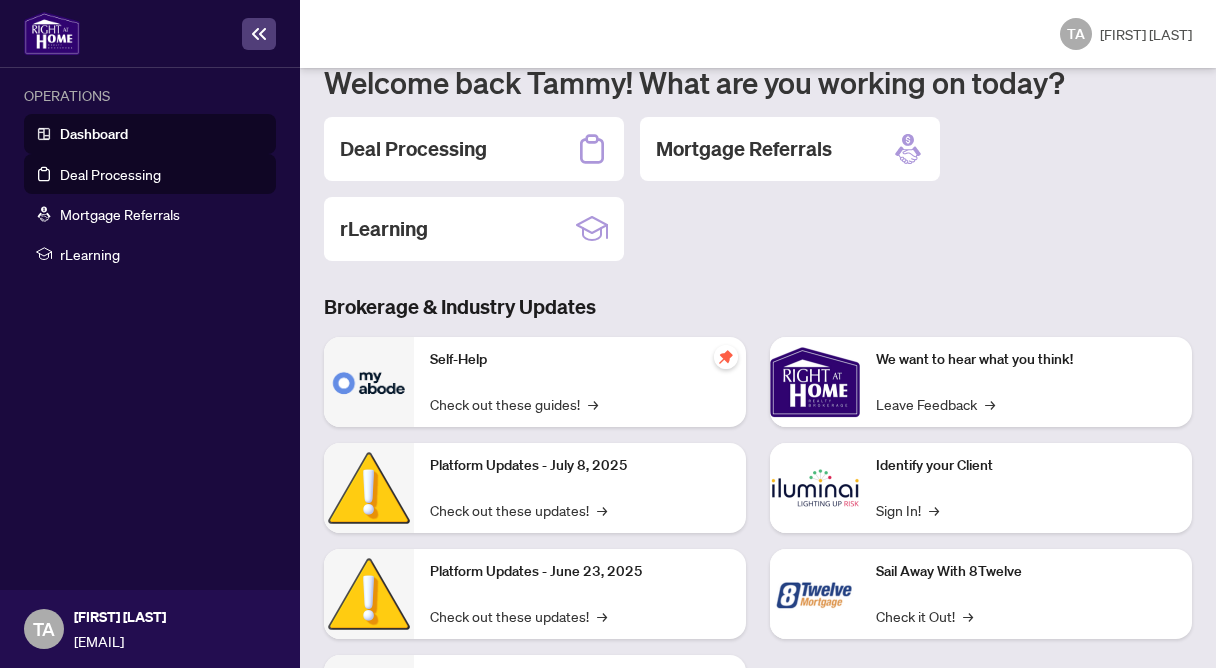 click on "Deal Processing" at bounding box center (110, 174) 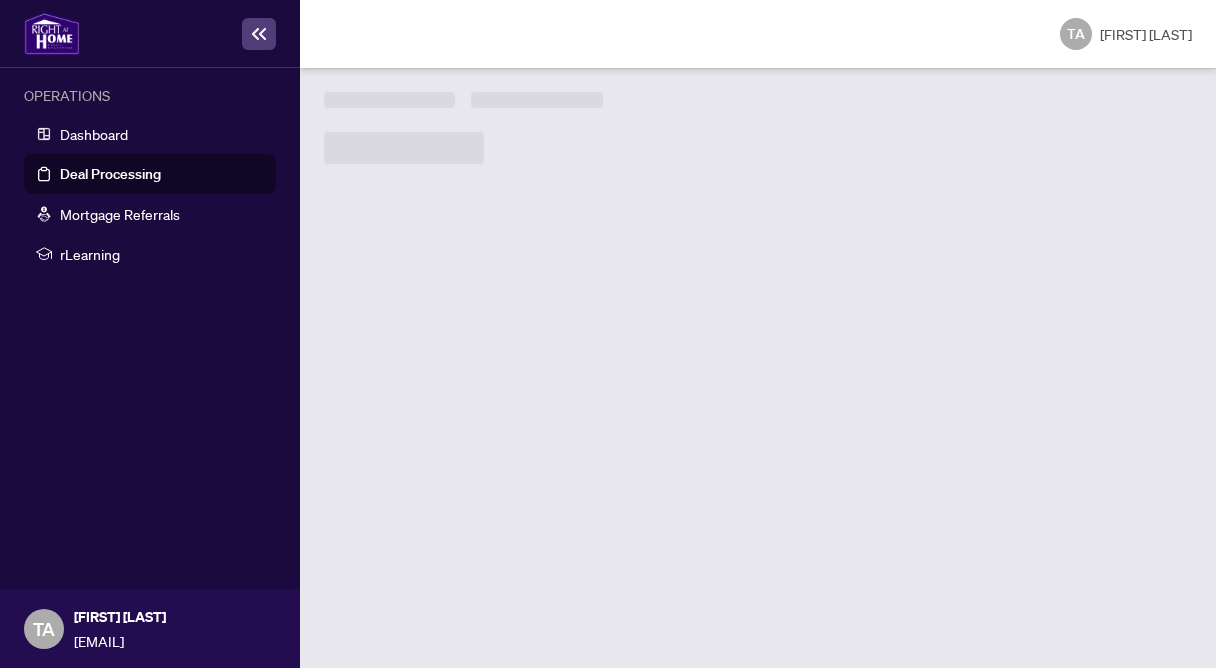 scroll, scrollTop: 0, scrollLeft: 0, axis: both 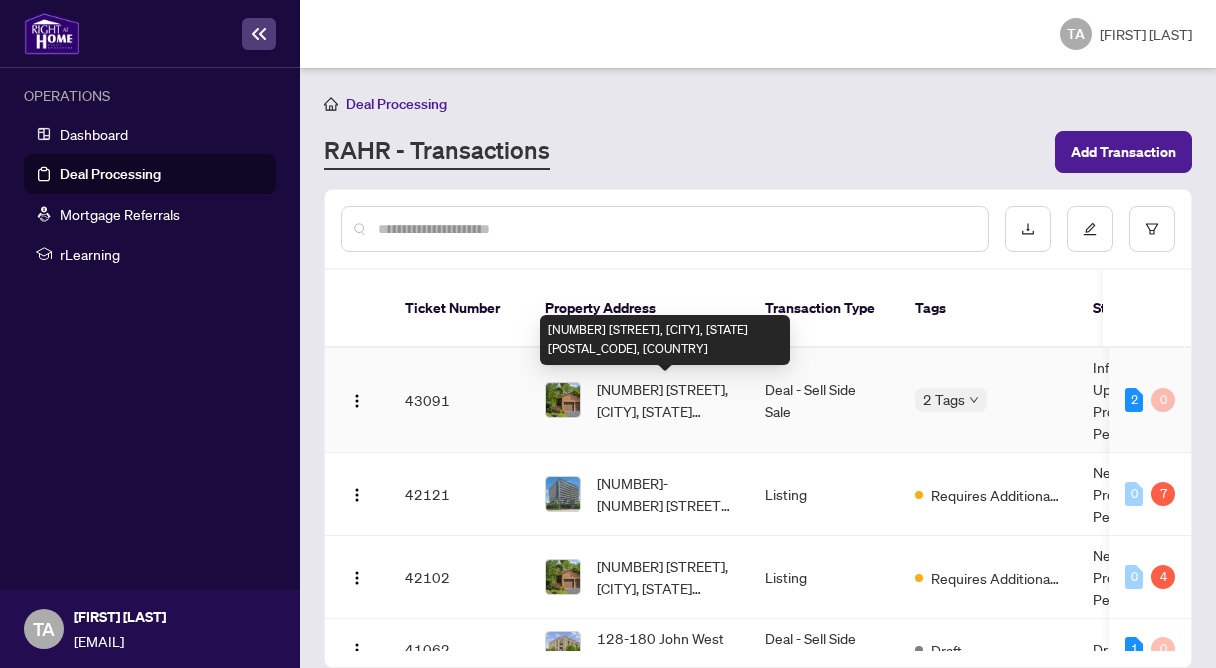 click on "[NUMBER] [STREET], [CITY], [STATE] [POSTAL_CODE], [COUNTRY]" at bounding box center [665, 400] 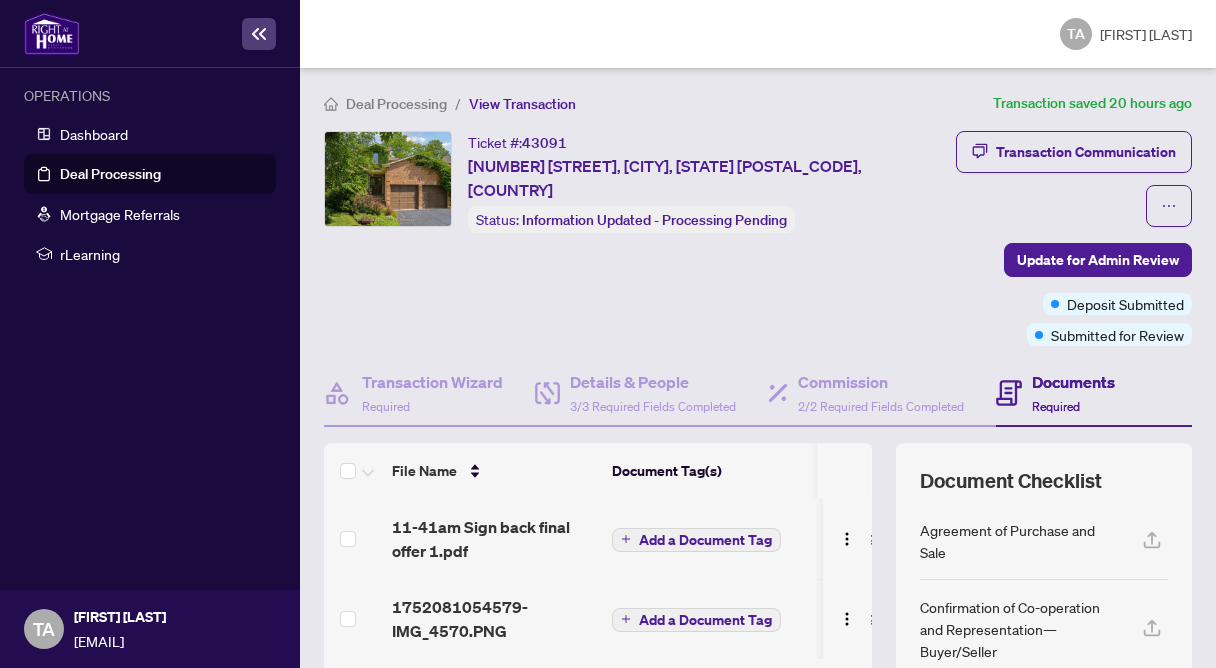 click on "Add a Document Tag" at bounding box center [705, 620] 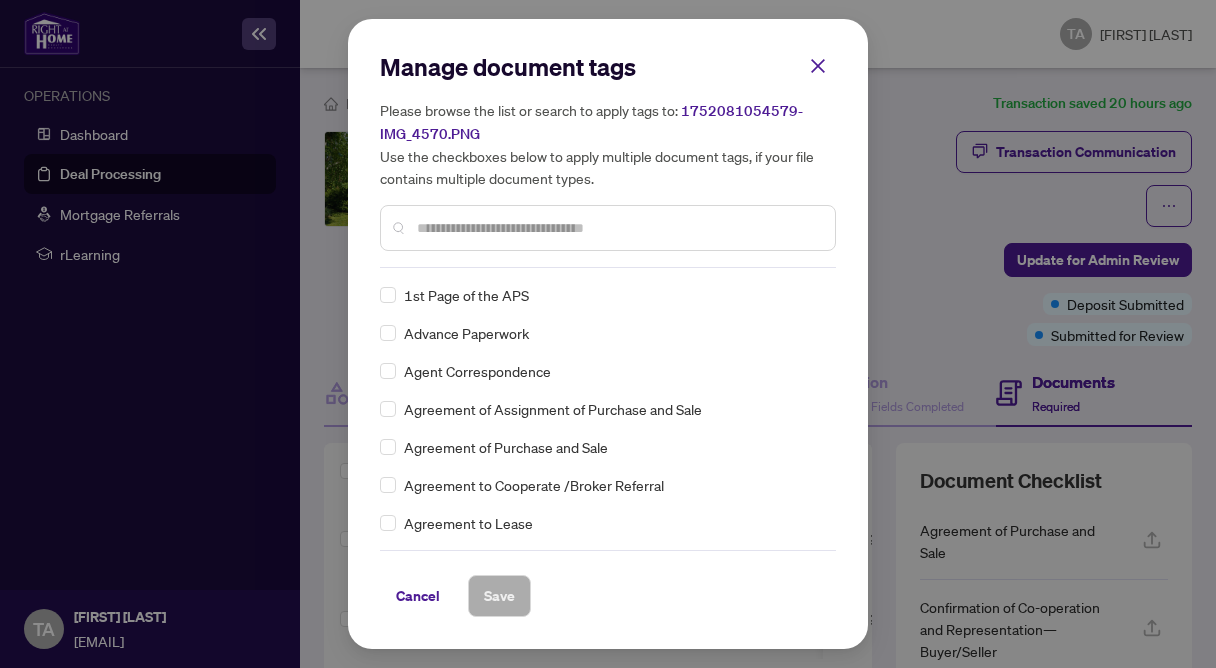click at bounding box center (618, 228) 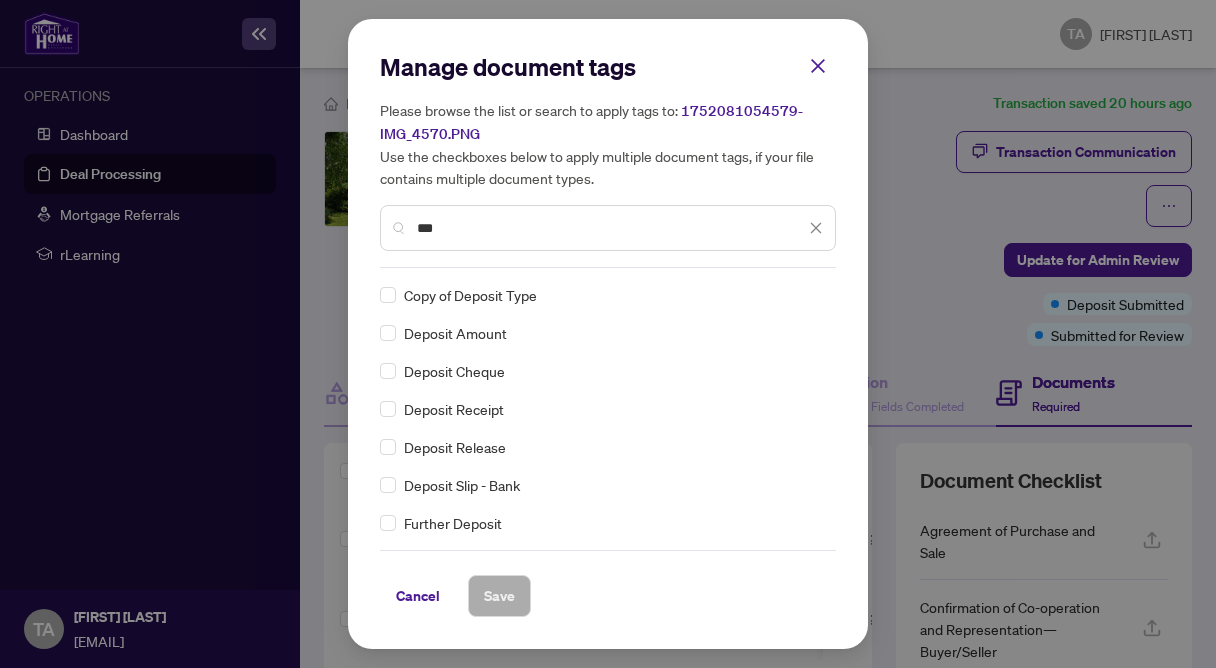 type on "***" 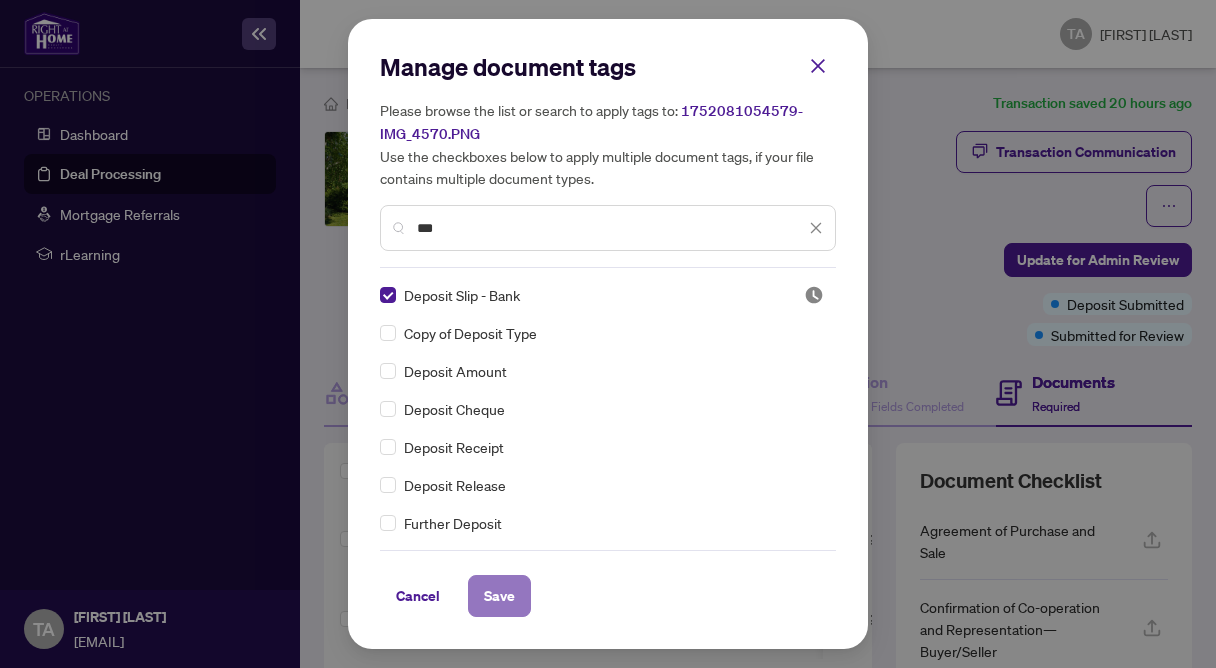 click on "Save" at bounding box center (499, 596) 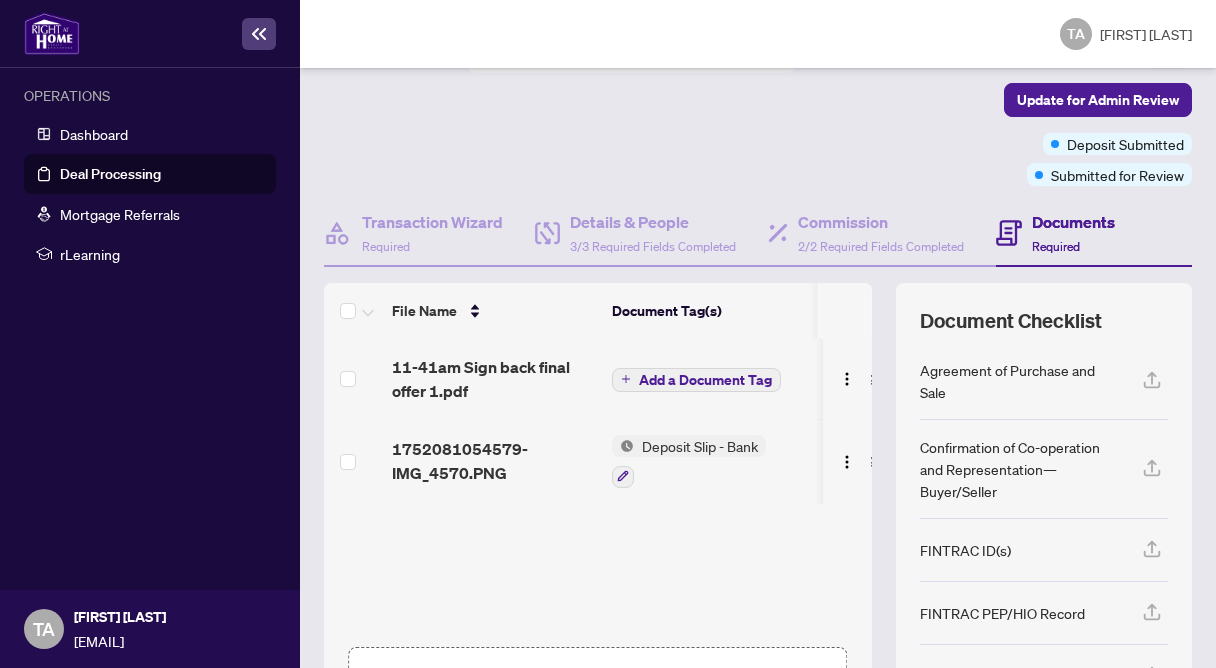 scroll, scrollTop: 150, scrollLeft: 0, axis: vertical 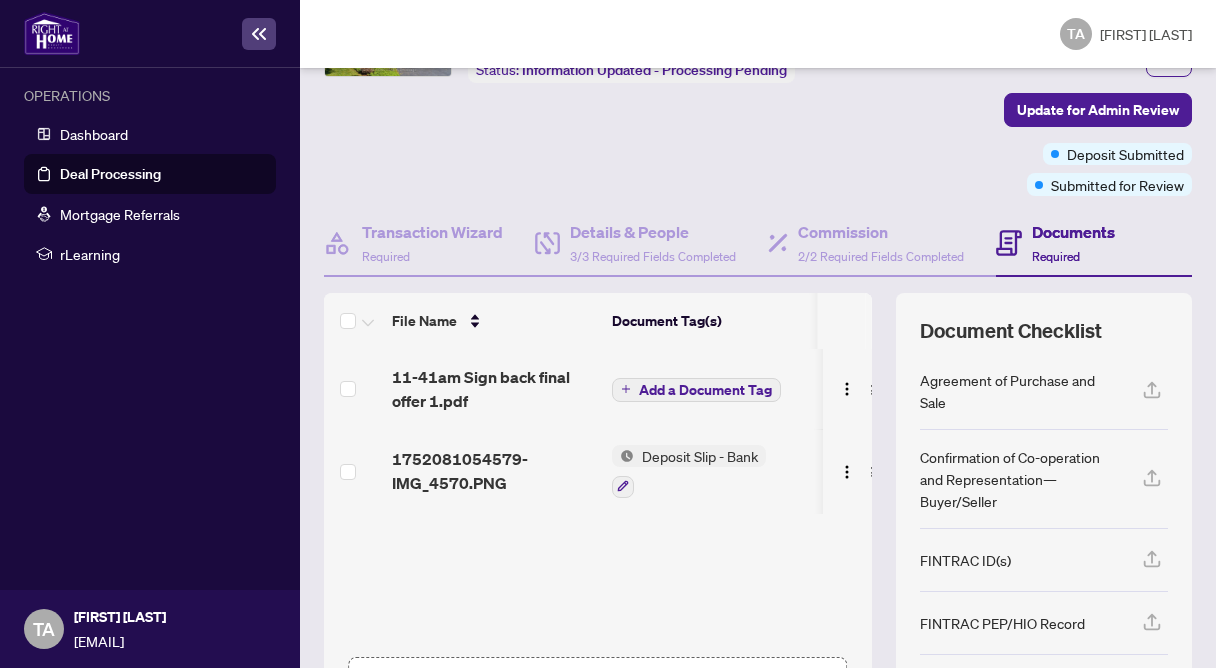 click on "Add a Document Tag" at bounding box center [705, 390] 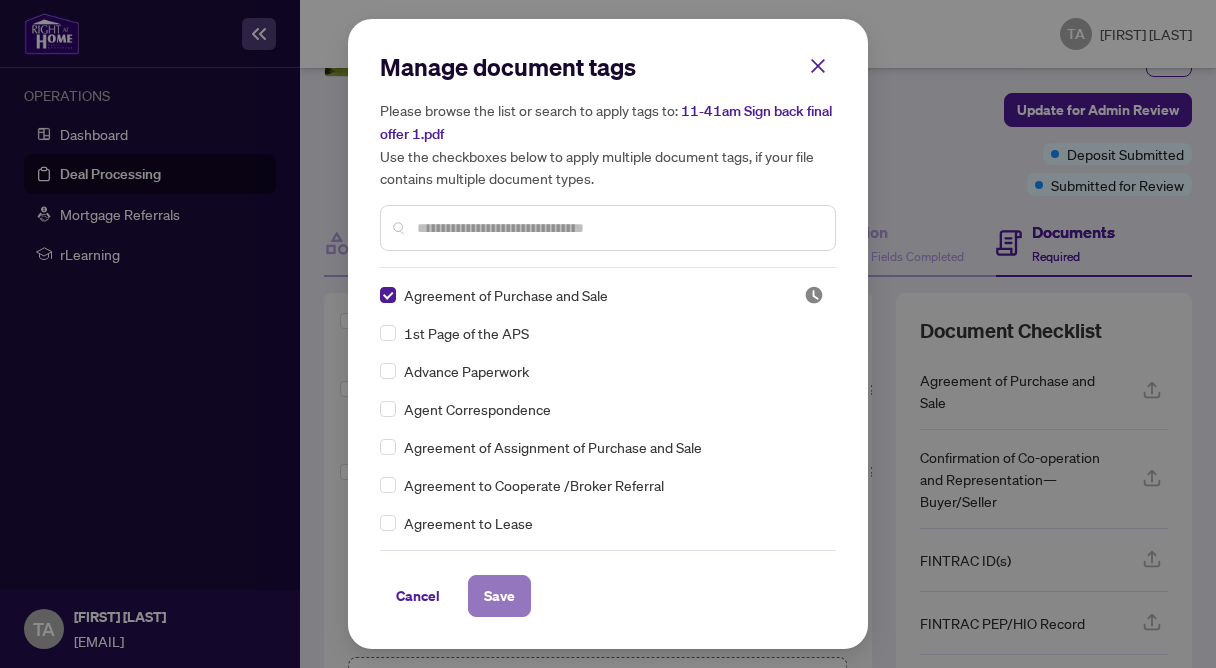 click on "Save" at bounding box center [499, 596] 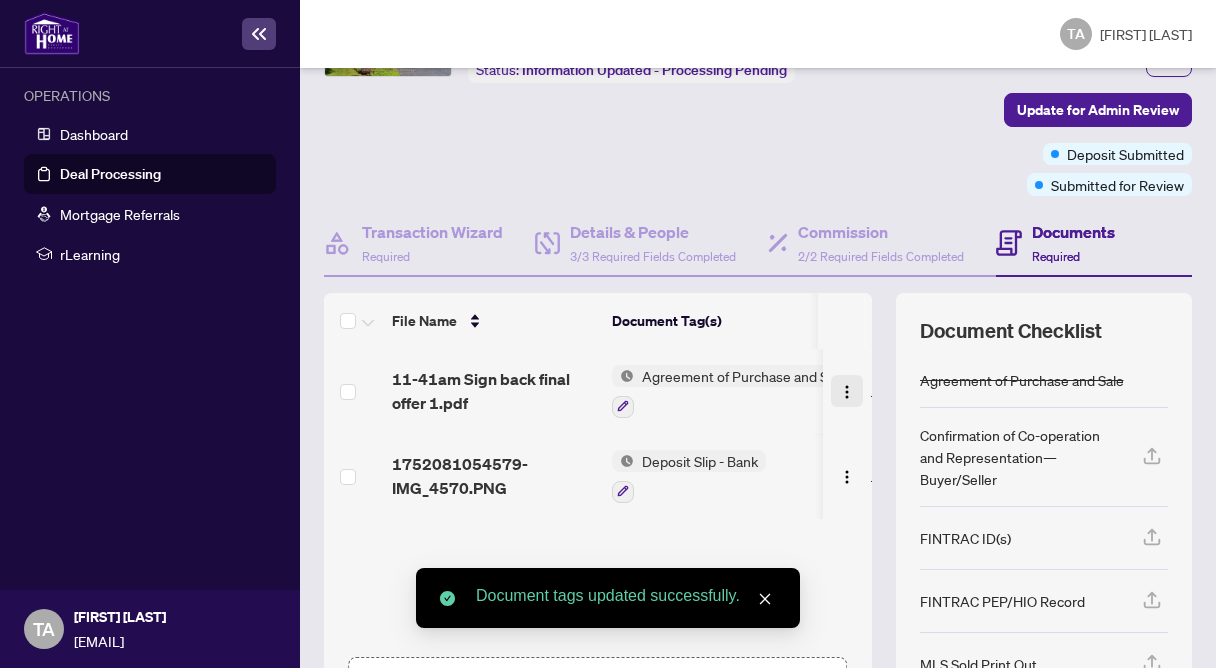 click at bounding box center (848, 392) 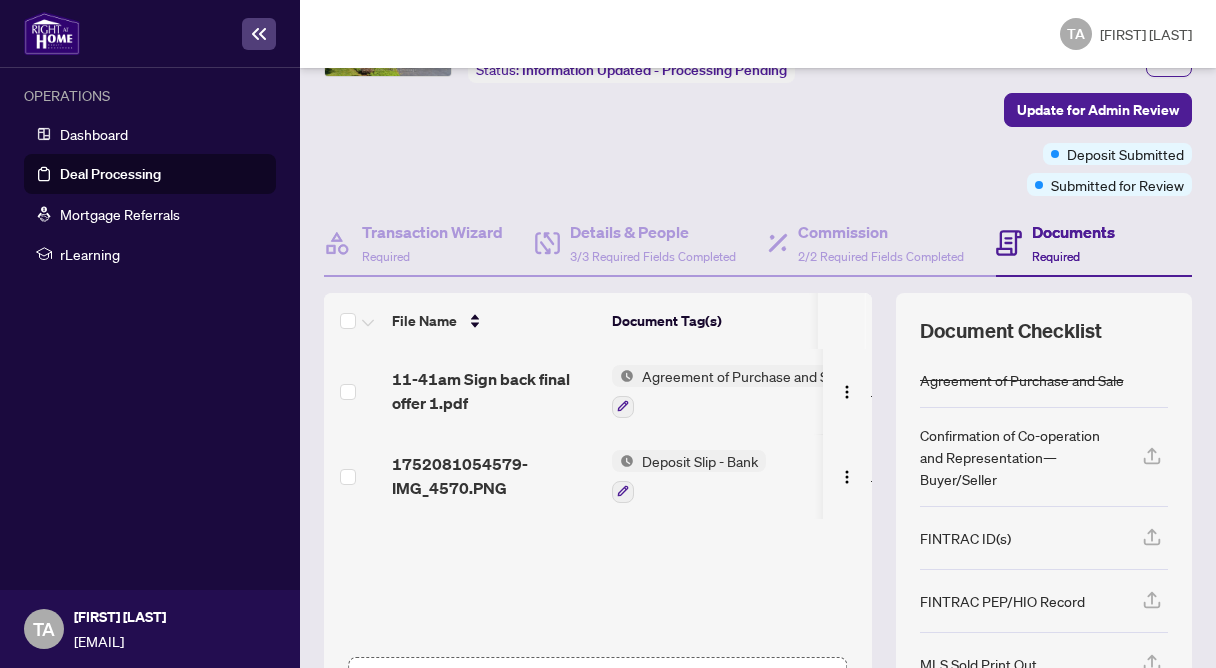 click on "Ticket #:  43091 97 Topham Cres, [RICHMOND HILL], [ONTARIO] L4C 9E9, Canada Status:   Information Updated - Processing Pending Update for Admin Review" at bounding box center (608, 88) 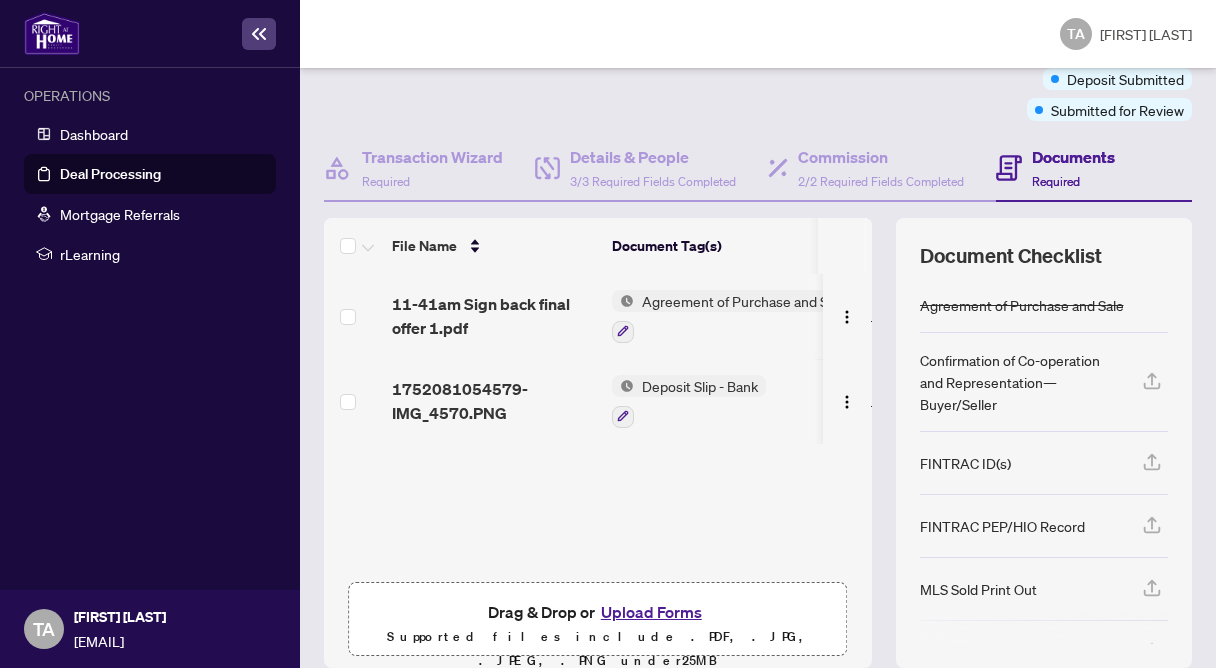 scroll, scrollTop: 229, scrollLeft: 0, axis: vertical 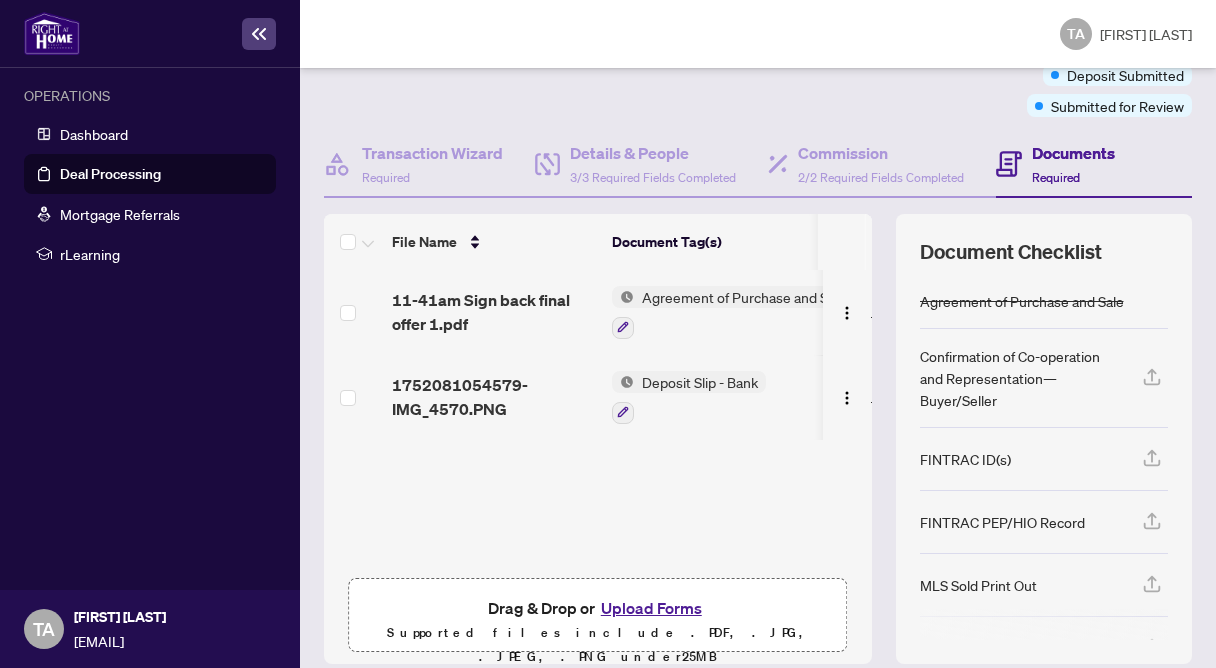 click on "Deal Processing" at bounding box center (110, 174) 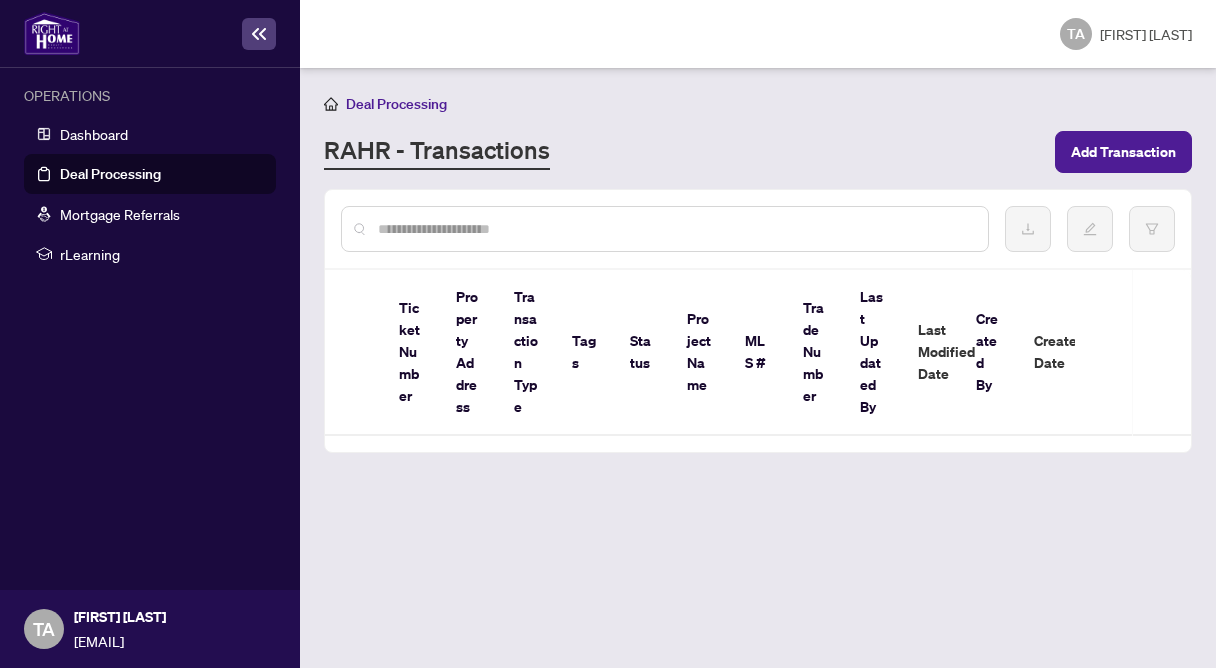 scroll, scrollTop: 0, scrollLeft: 0, axis: both 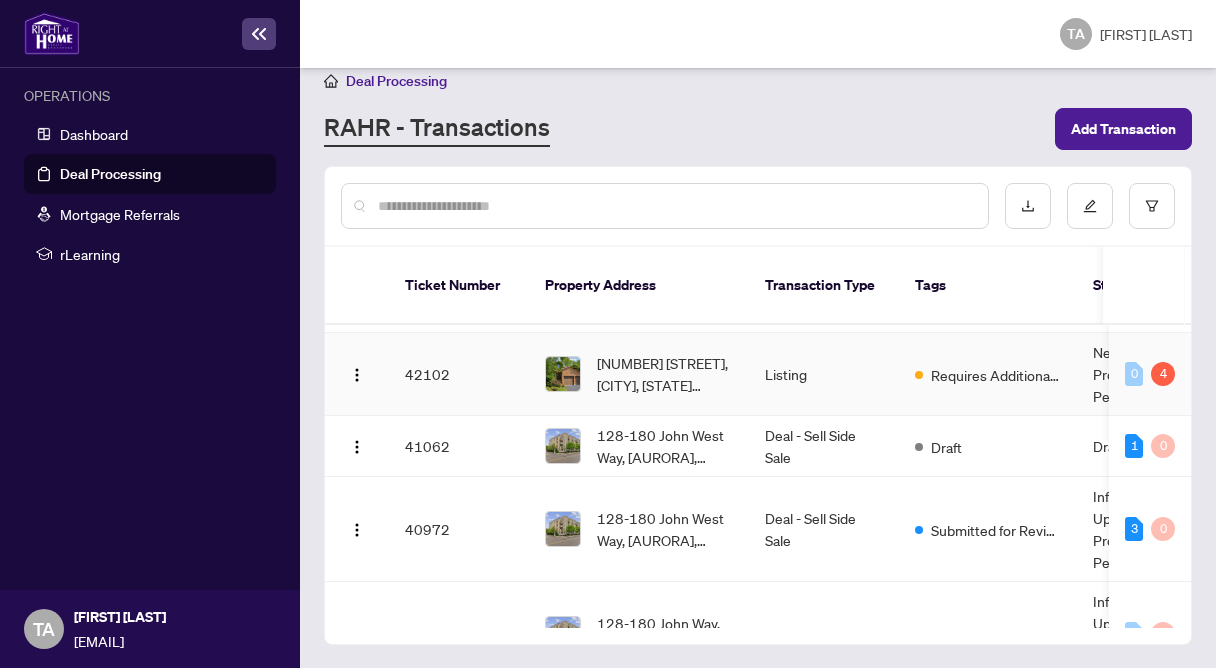 click on "[NUMBER] [STREET], [CITY], [STATE] [POSTAL_CODE], [COUNTRY]" at bounding box center [665, 374] 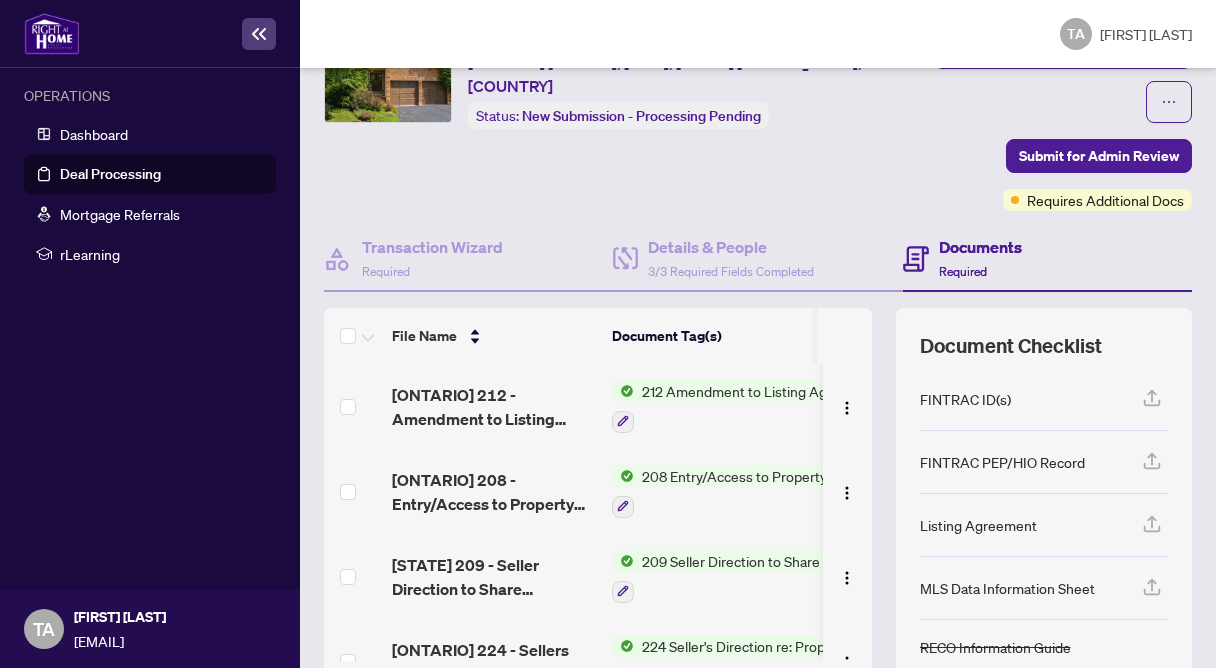 scroll, scrollTop: 0, scrollLeft: 0, axis: both 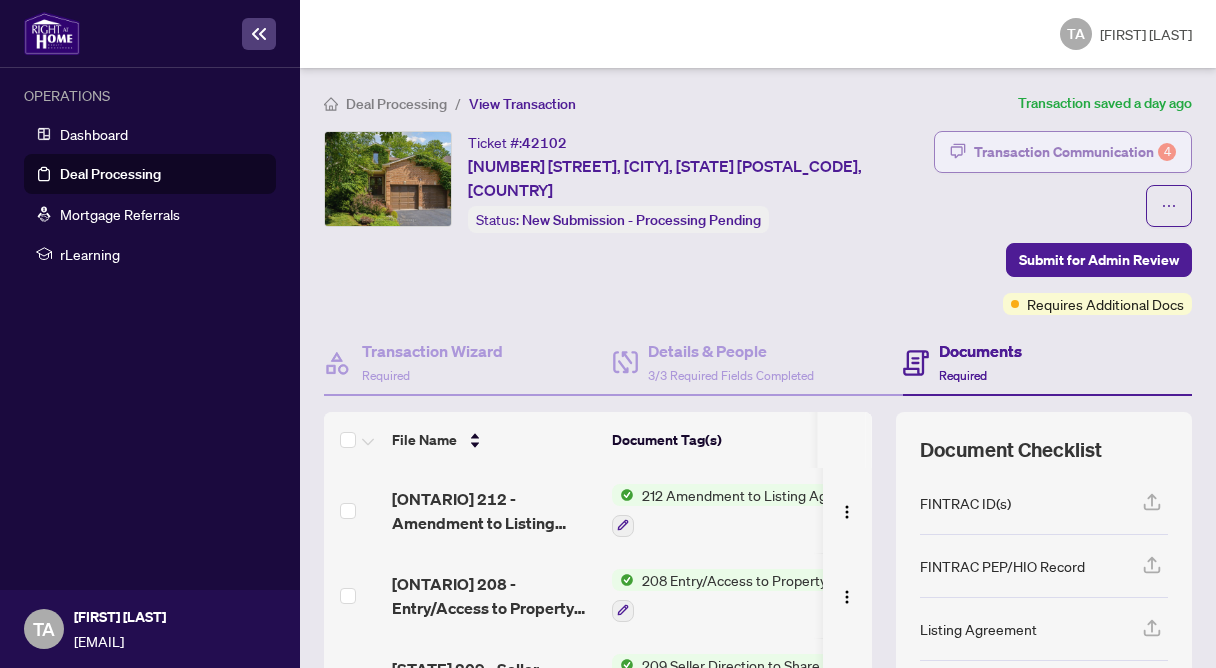 click on "Transaction Communication 4" at bounding box center [1075, 152] 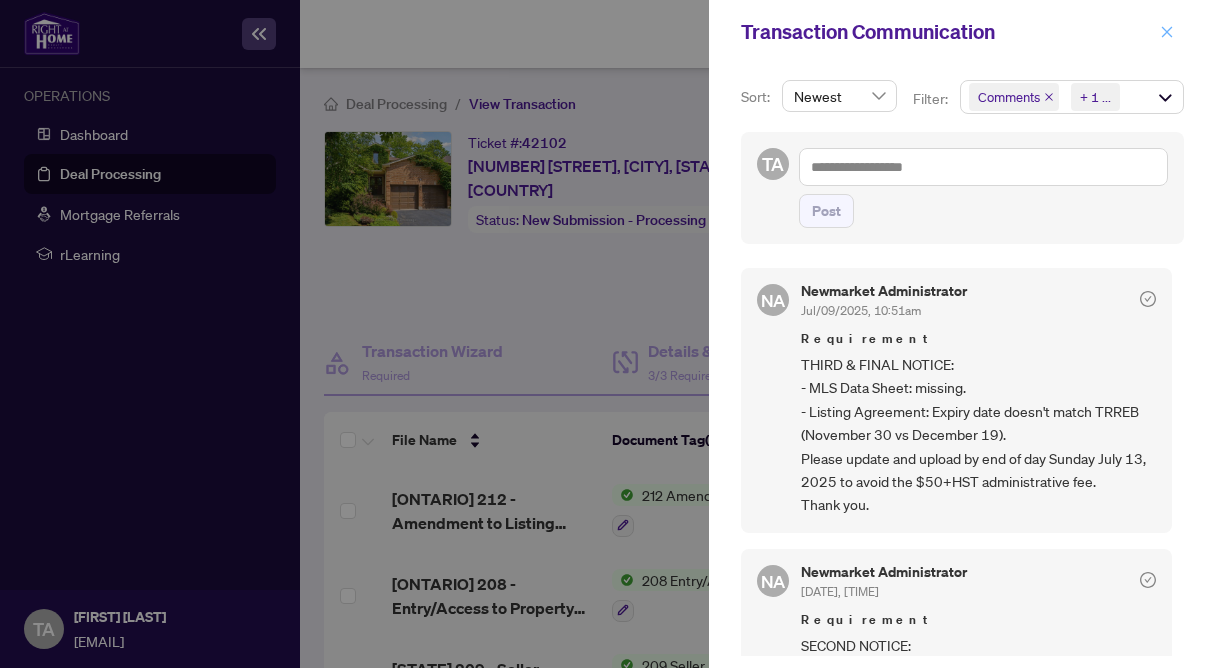 click 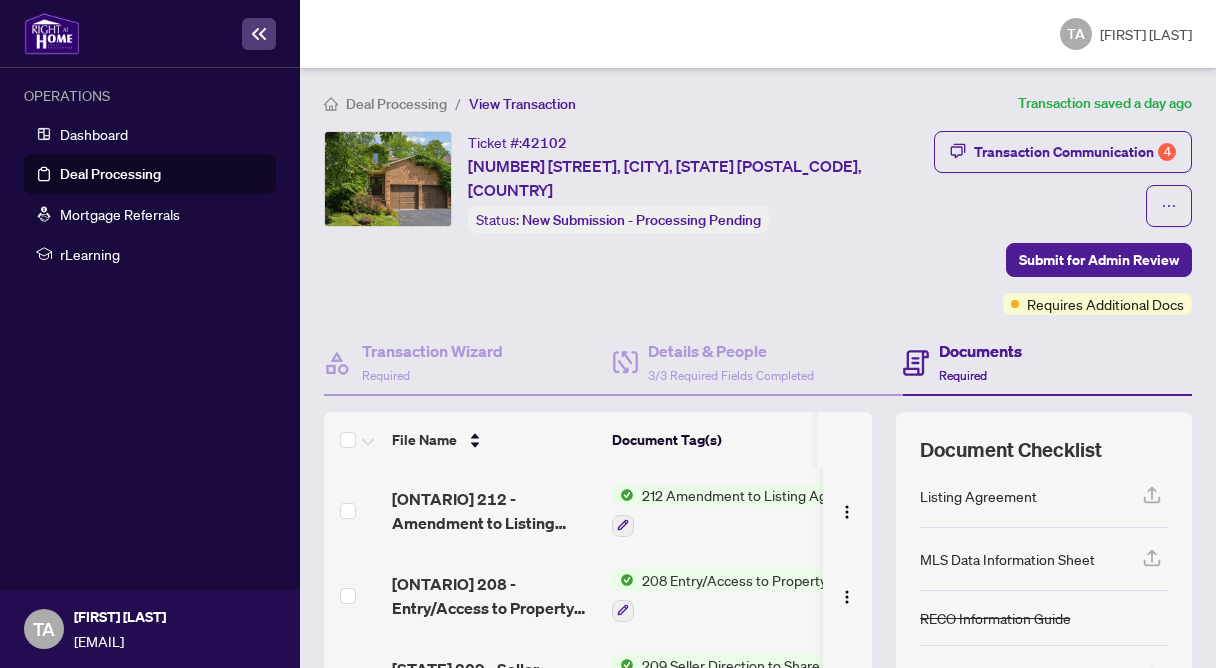 scroll, scrollTop: 147, scrollLeft: 0, axis: vertical 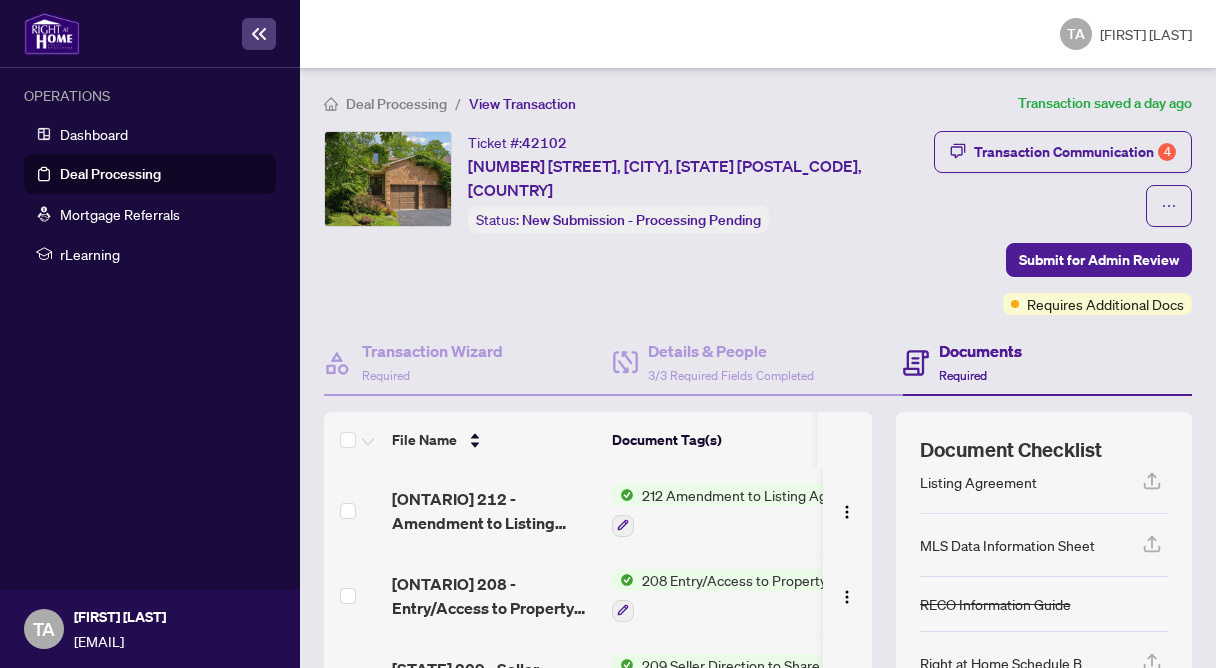 click 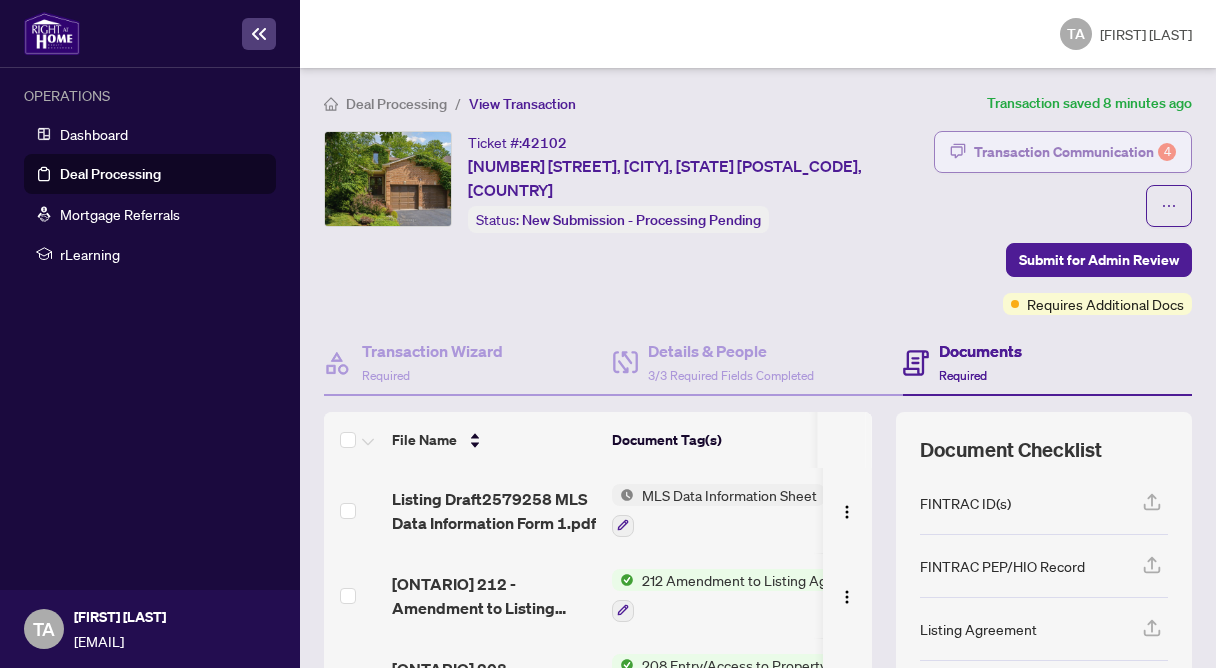 click on "Transaction Communication 4" at bounding box center [1075, 152] 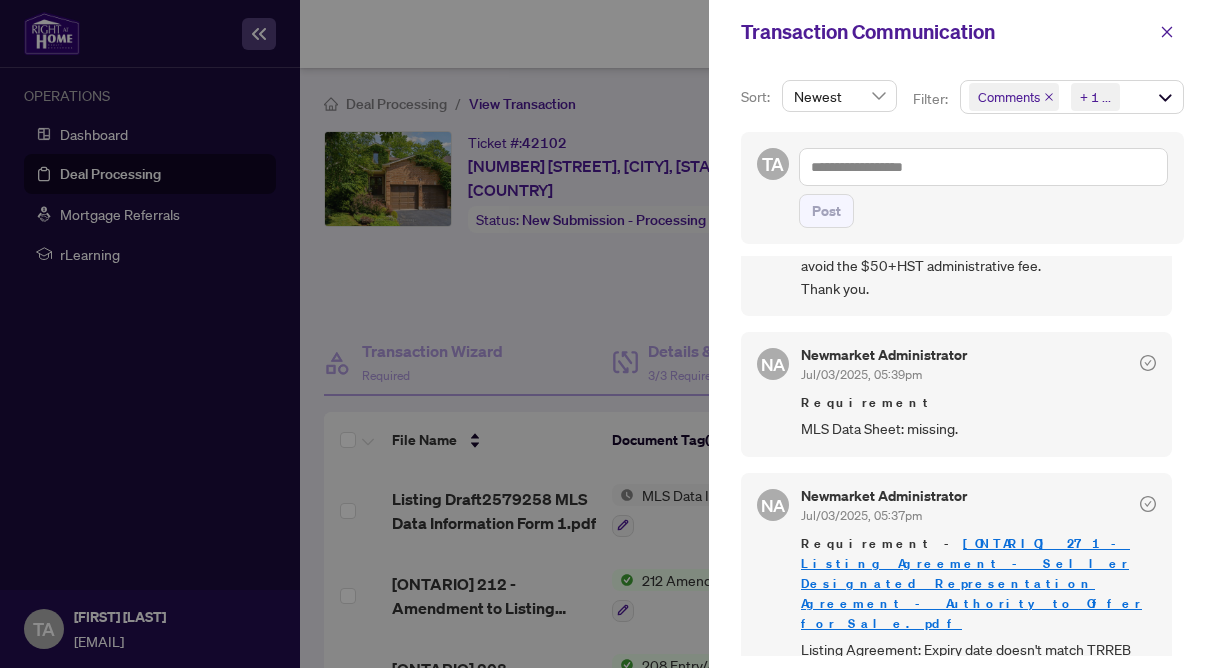 scroll, scrollTop: 497, scrollLeft: 0, axis: vertical 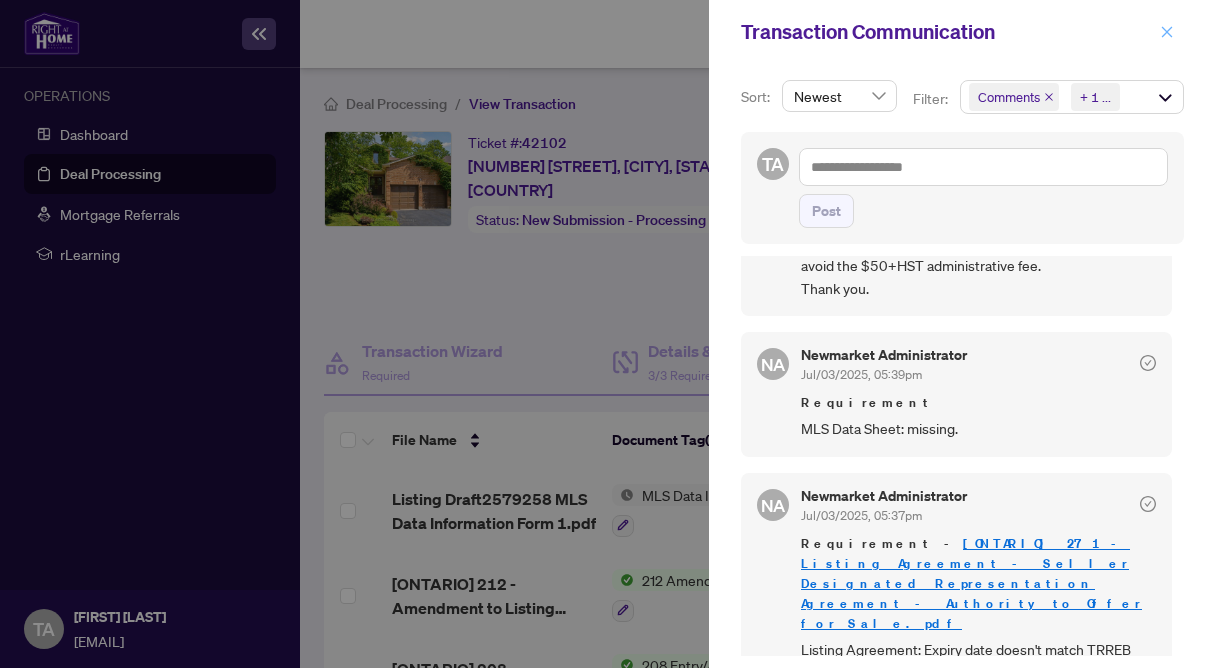 click 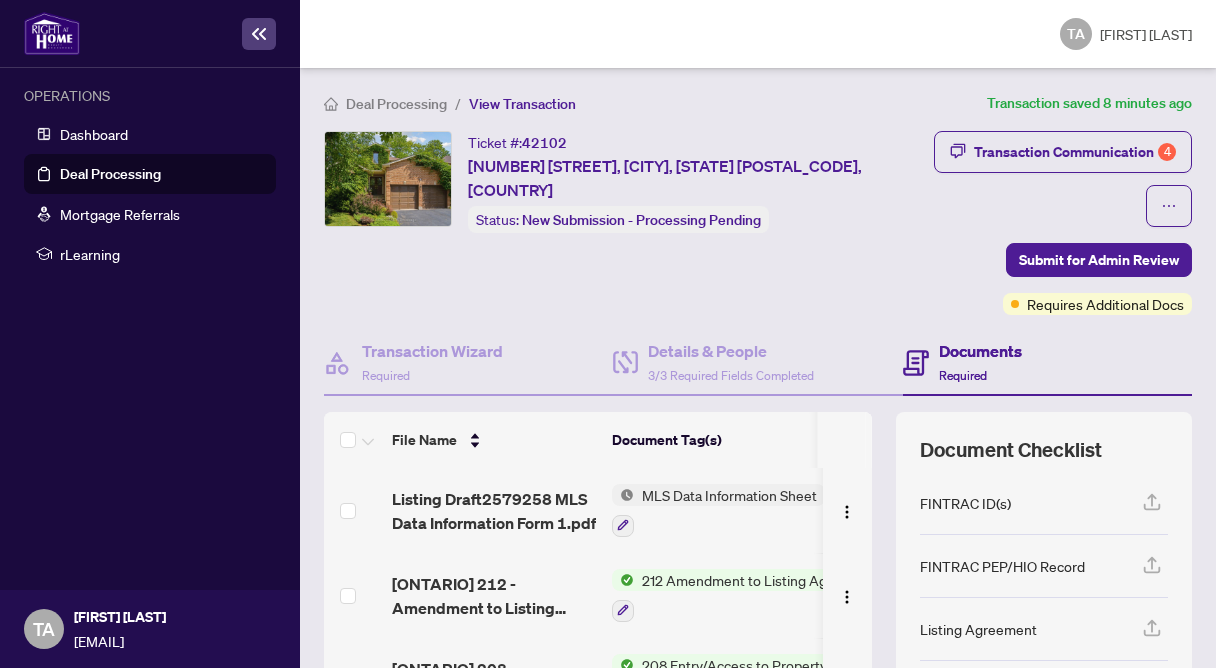 click on "Deal Processing" at bounding box center [110, 174] 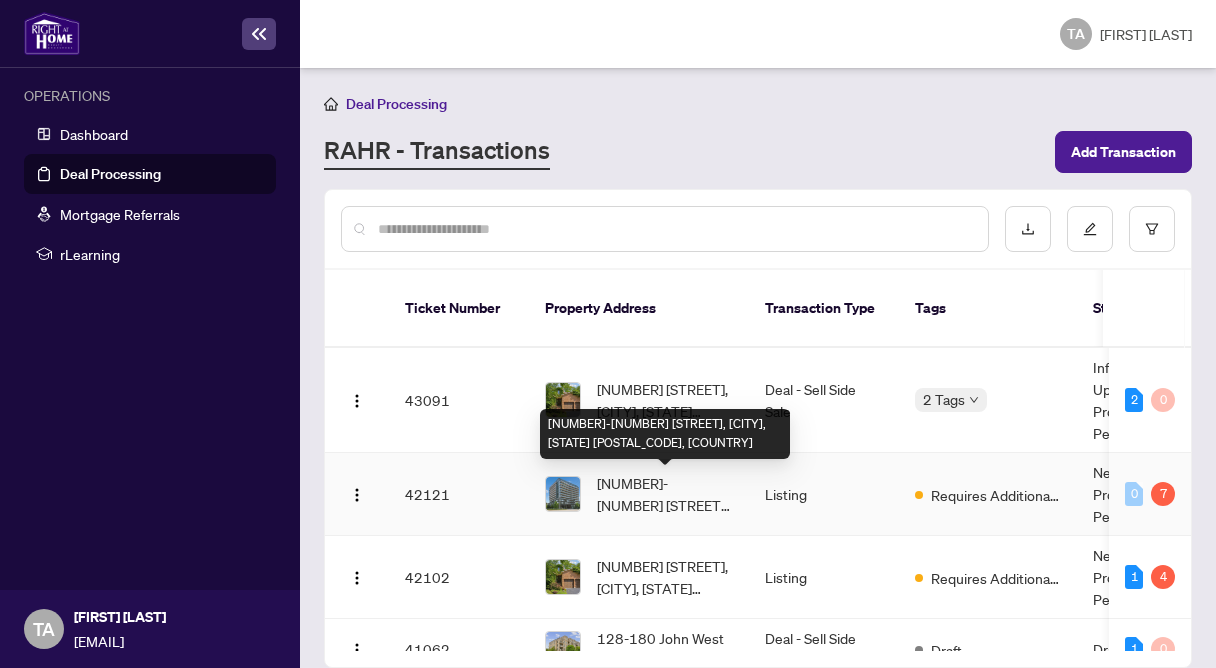 click on "[NUMBER]-[NUMBER] [STREET], [CITY], [STATE] [POSTAL_CODE], [COUNTRY]" at bounding box center (665, 494) 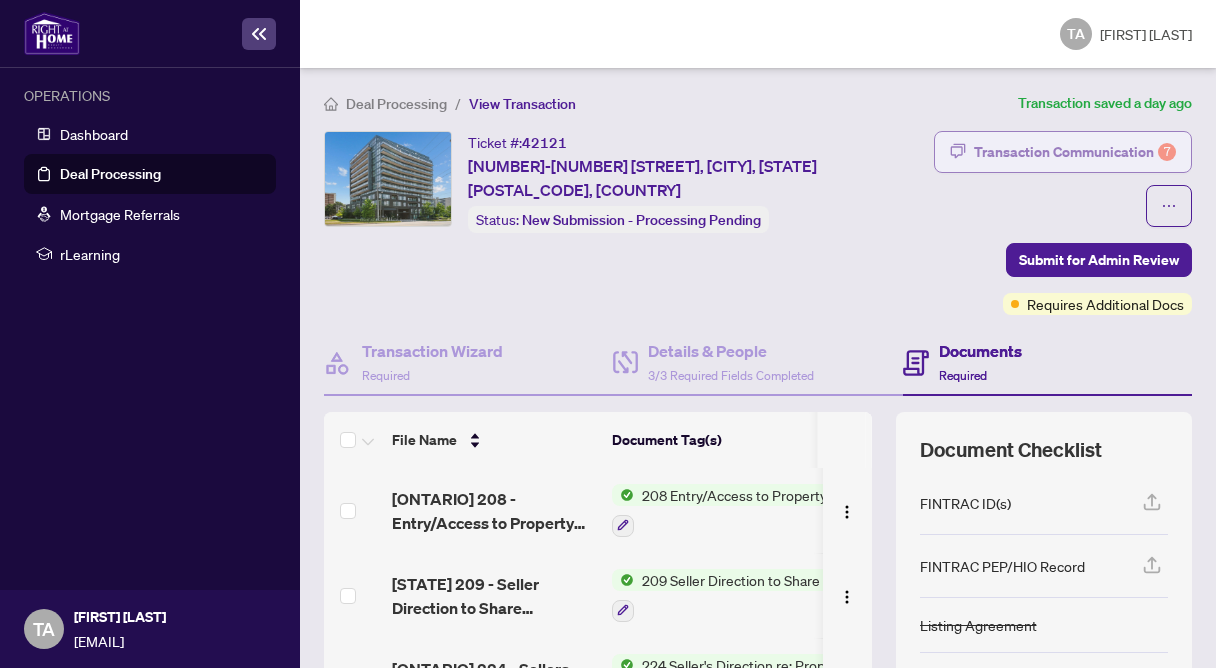 click on "Transaction Communication 7" at bounding box center [1075, 152] 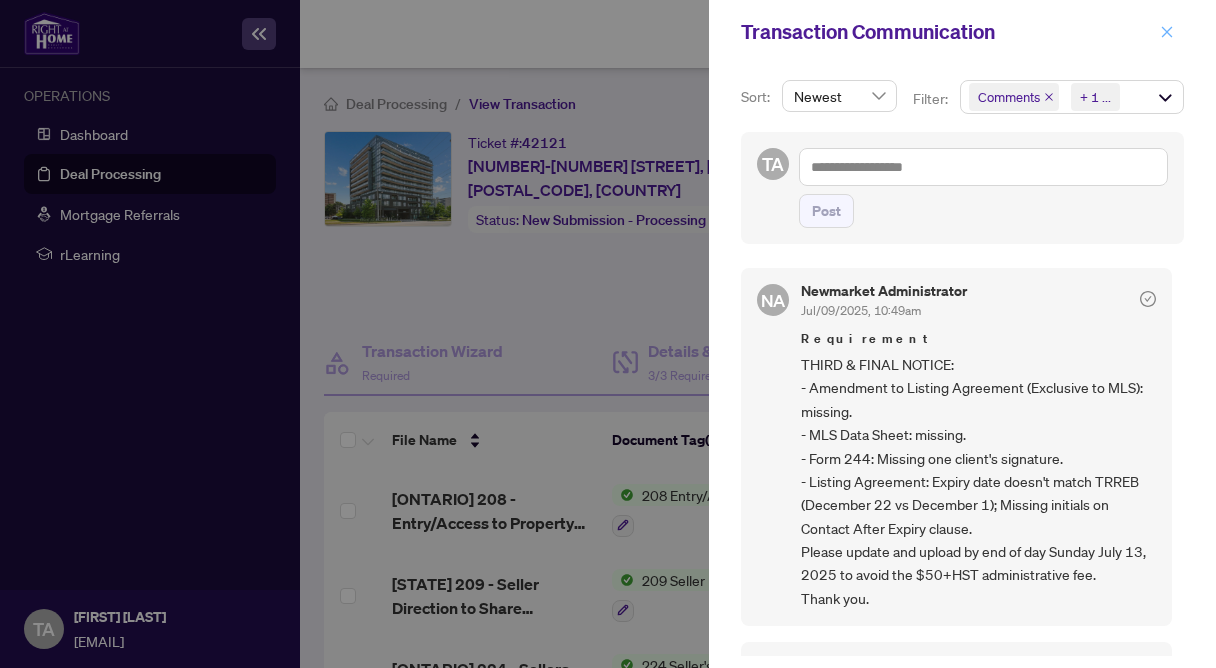click at bounding box center (1167, 32) 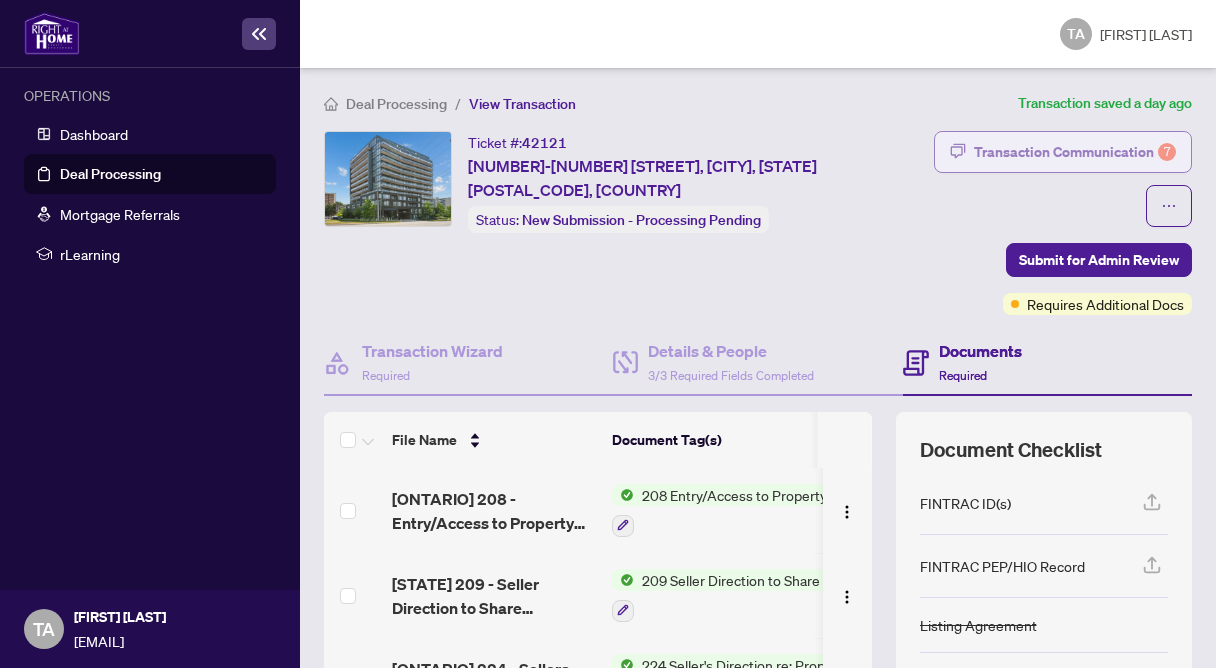 click on "Transaction Communication 7" at bounding box center [1075, 152] 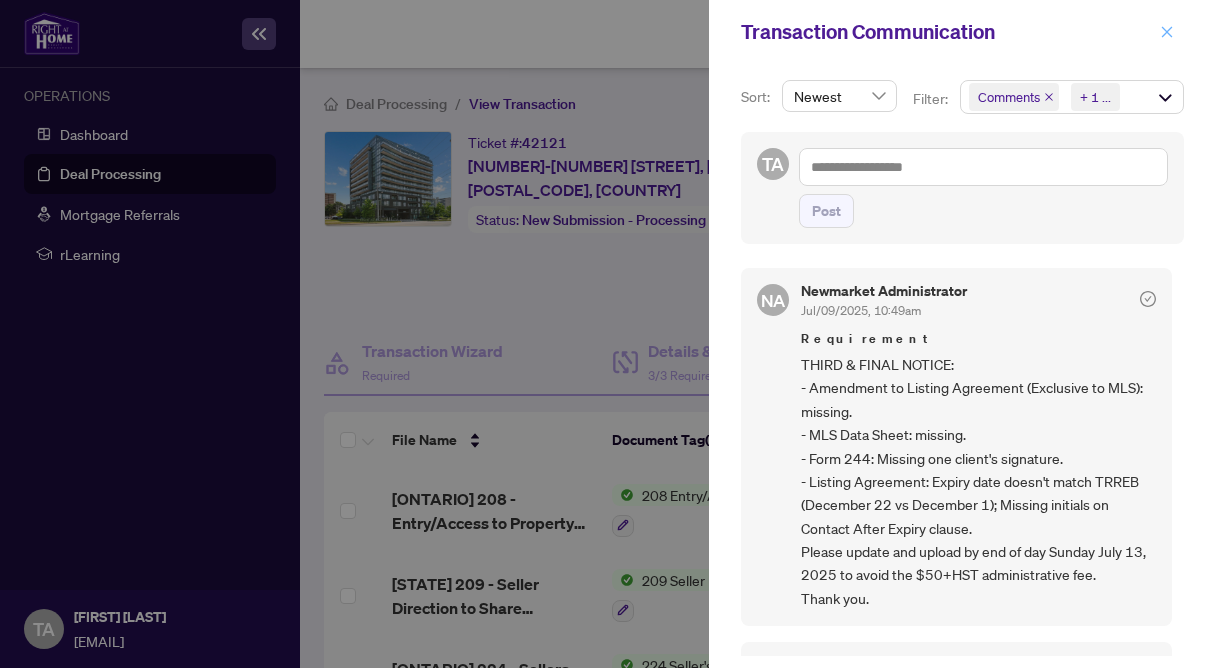 click 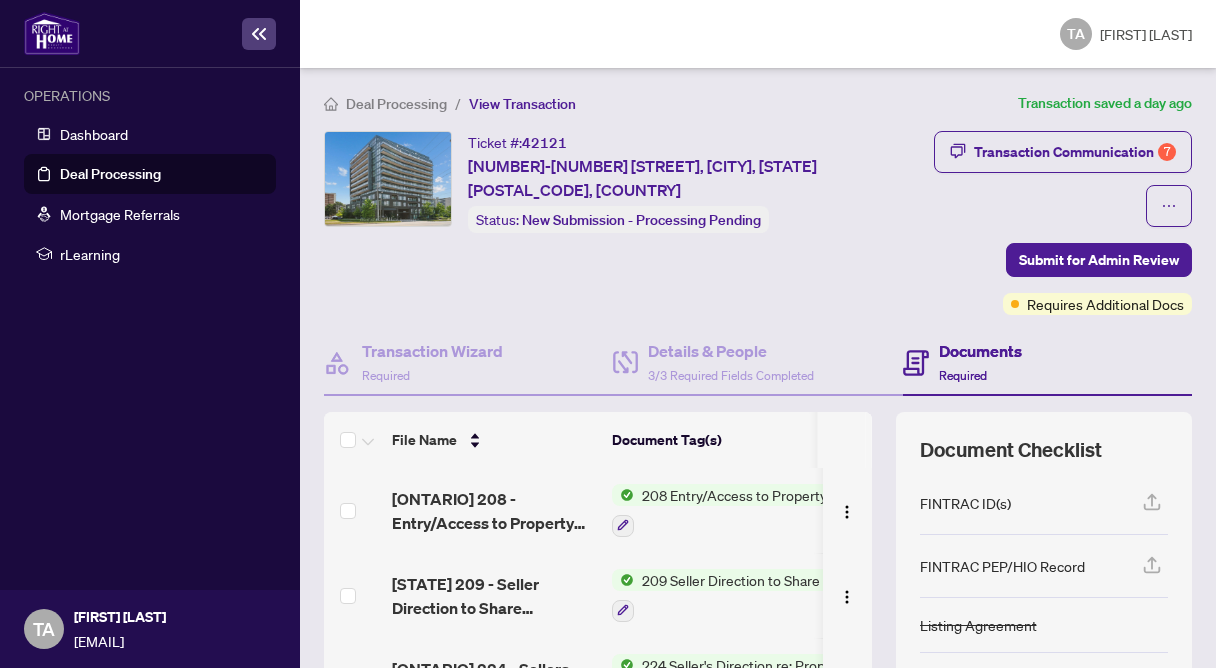 scroll, scrollTop: 168, scrollLeft: 0, axis: vertical 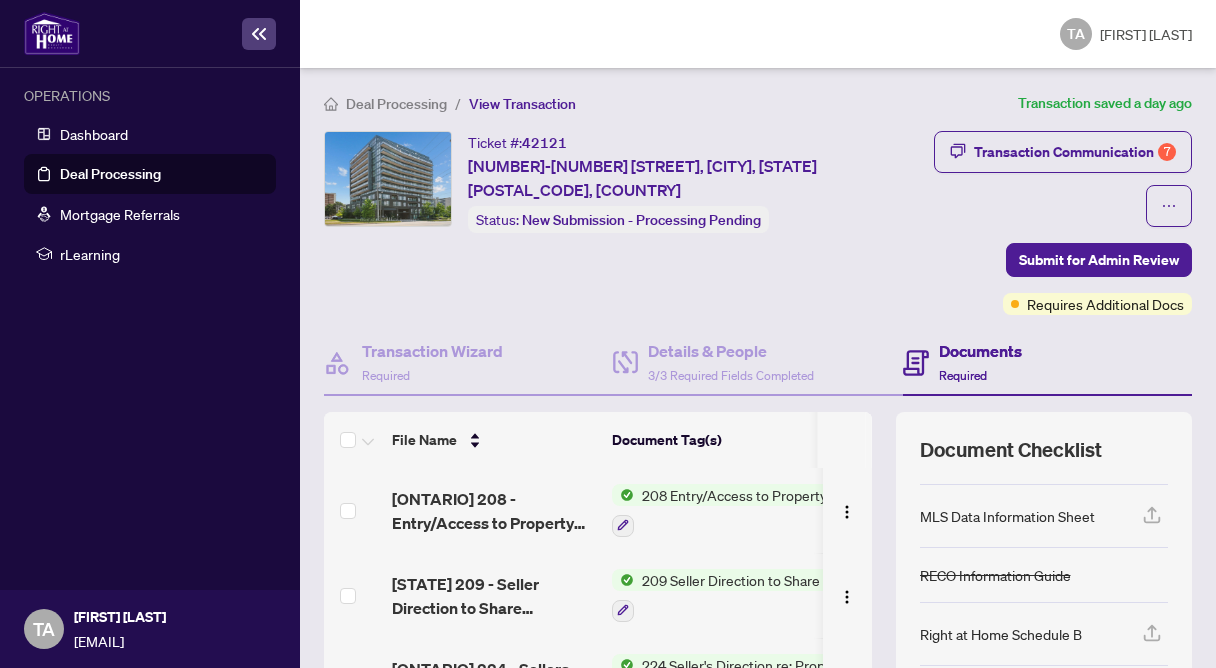 click on "MLS Data Information Sheet" at bounding box center [1007, 516] 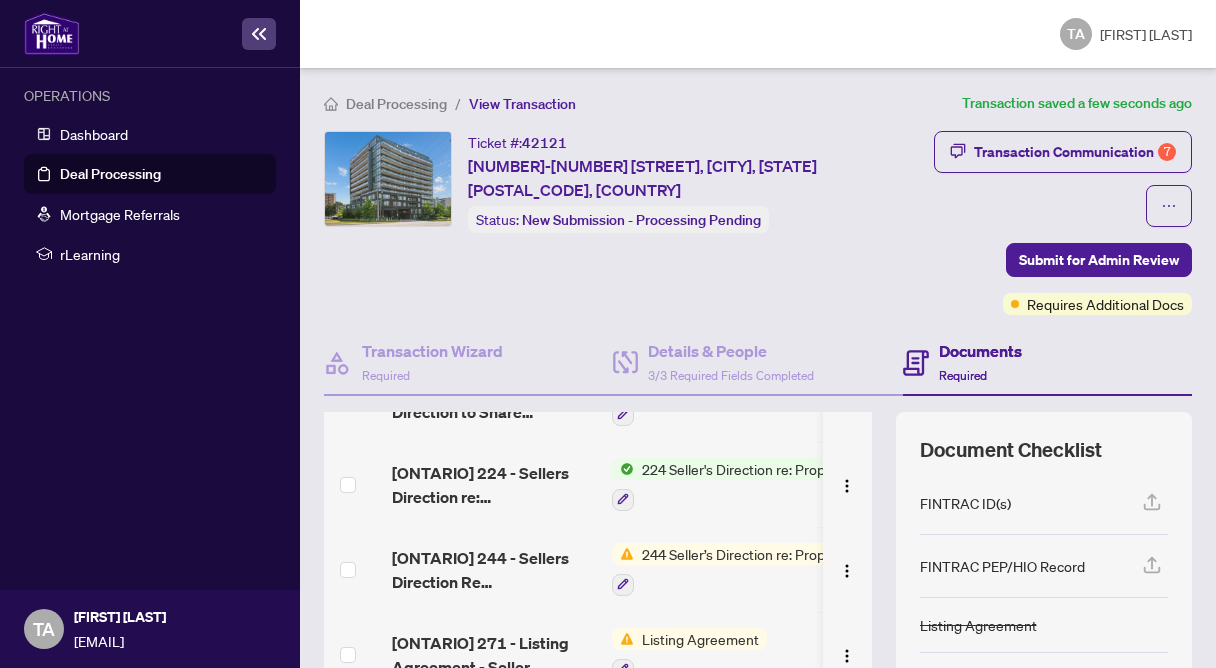 scroll, scrollTop: 299, scrollLeft: 0, axis: vertical 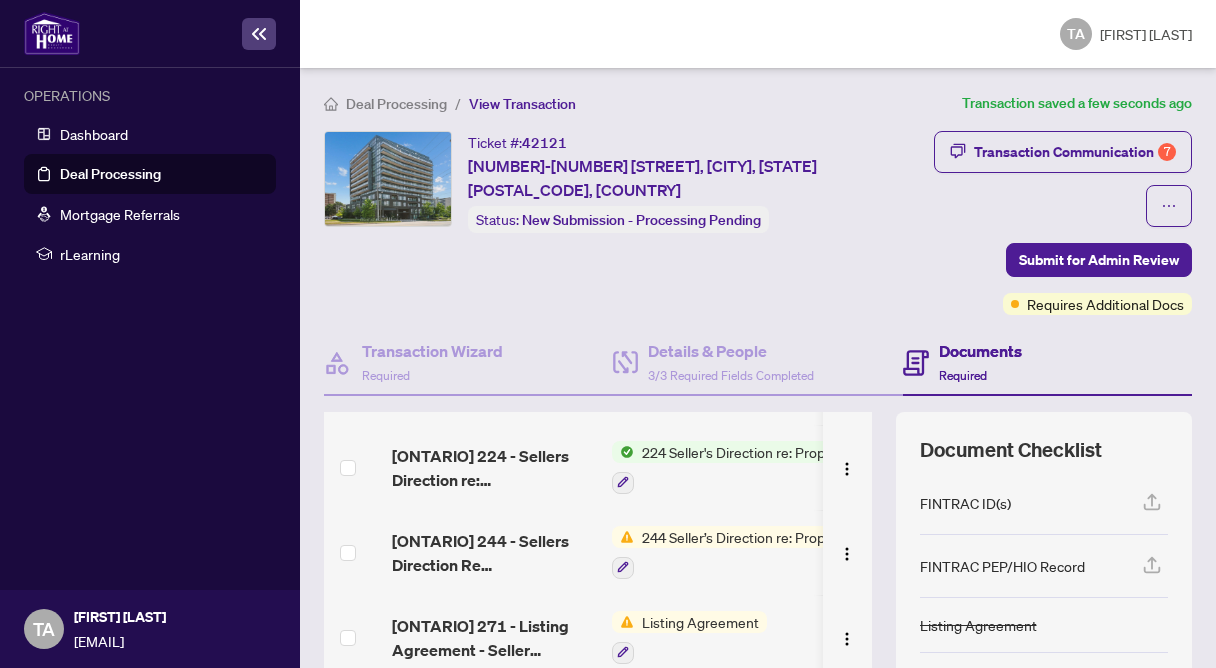 click on "244 Seller’s Direction re: Property/Offers" at bounding box center [752, 537] 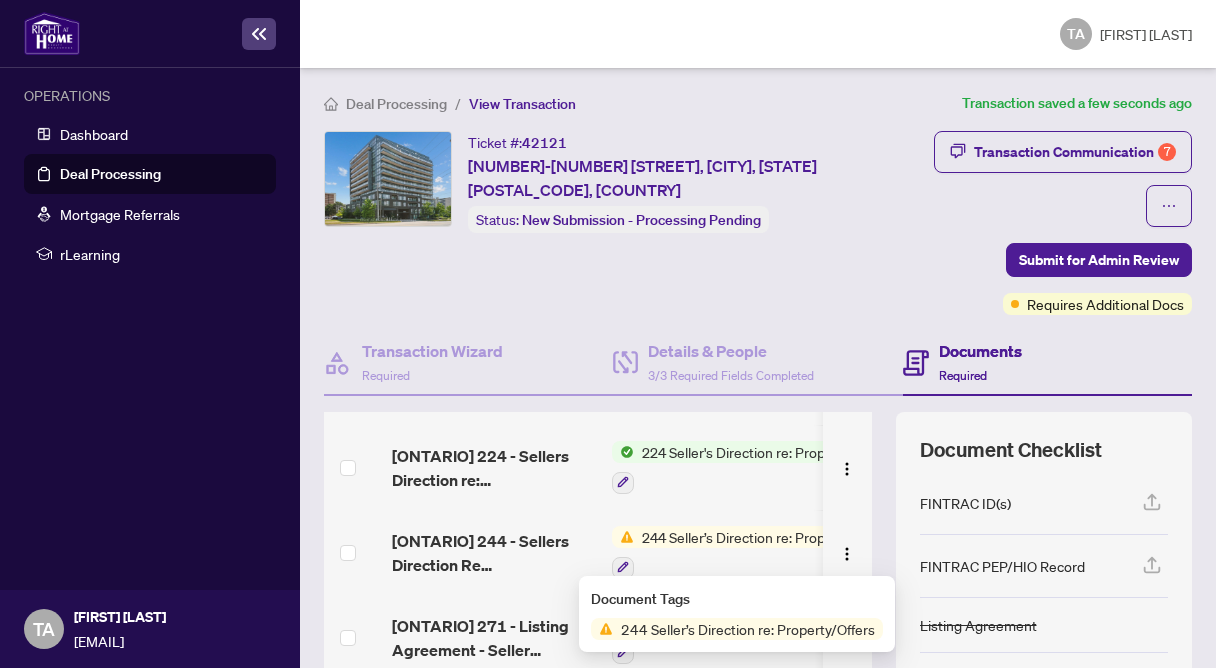 click on "244 Seller’s Direction re: Property/Offers" at bounding box center (748, 629) 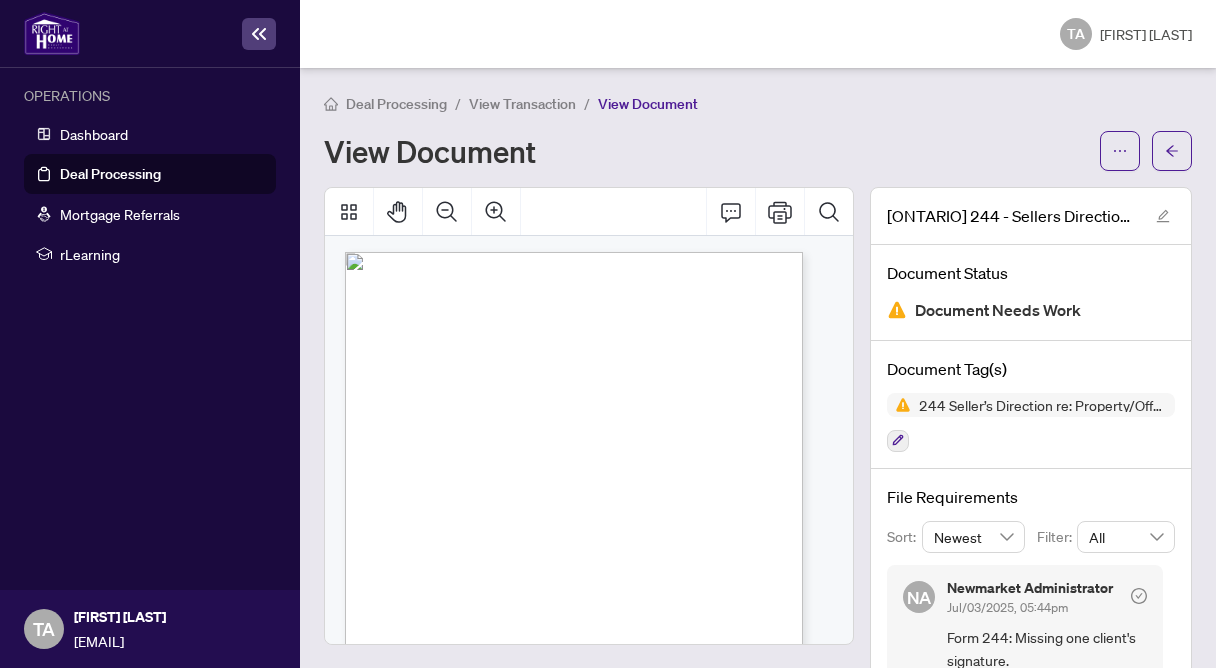 scroll, scrollTop: 0, scrollLeft: 0, axis: both 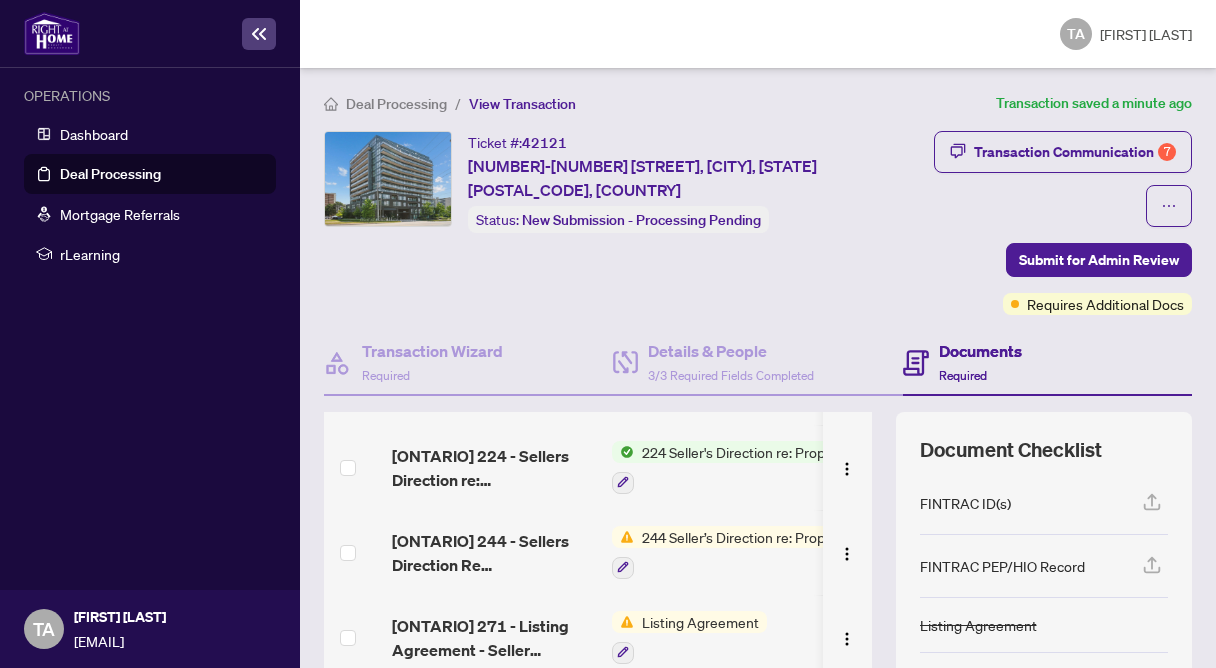 click on "Listing Agreement" at bounding box center (700, 622) 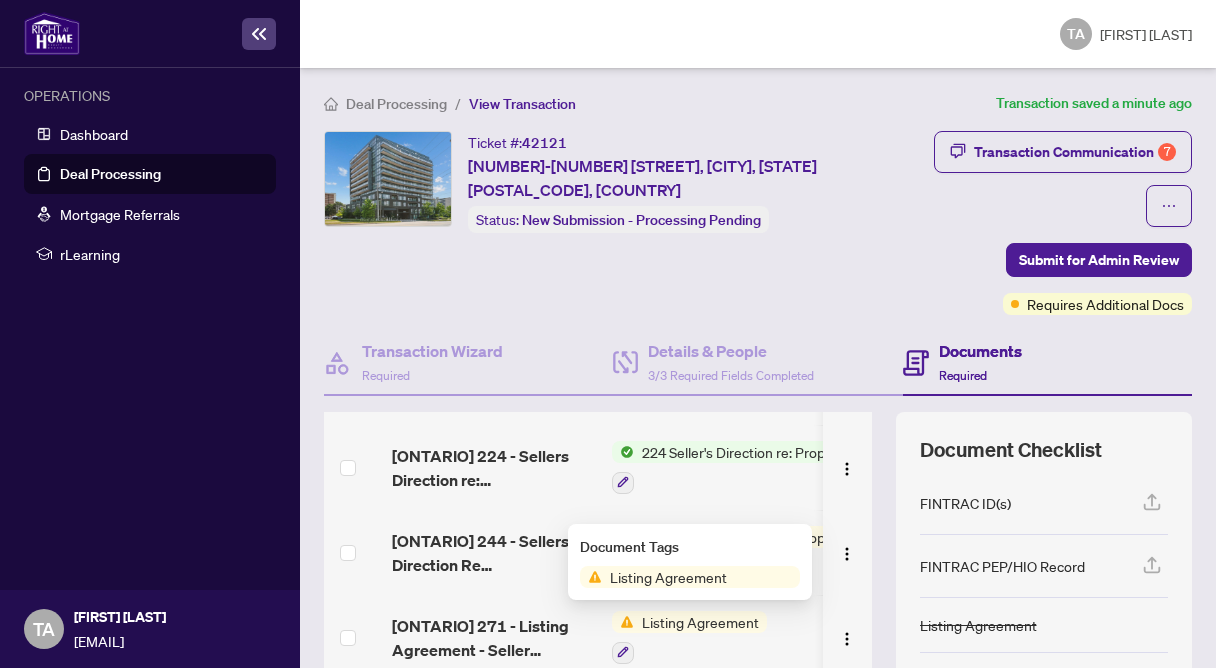 click on "Listing Agreement" at bounding box center [700, 622] 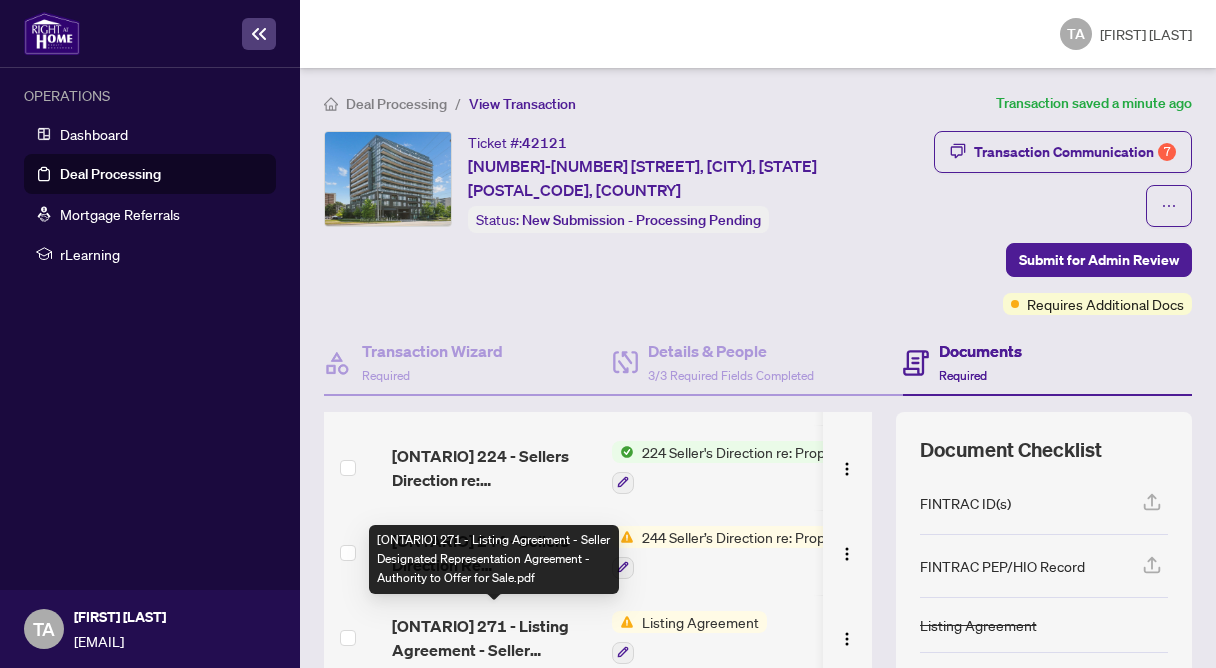 click on "[ONTARIO] 271 - Listing Agreement - Seller Designated Representation Agreement - Authority to Offer for Sale.pdf" at bounding box center (494, 638) 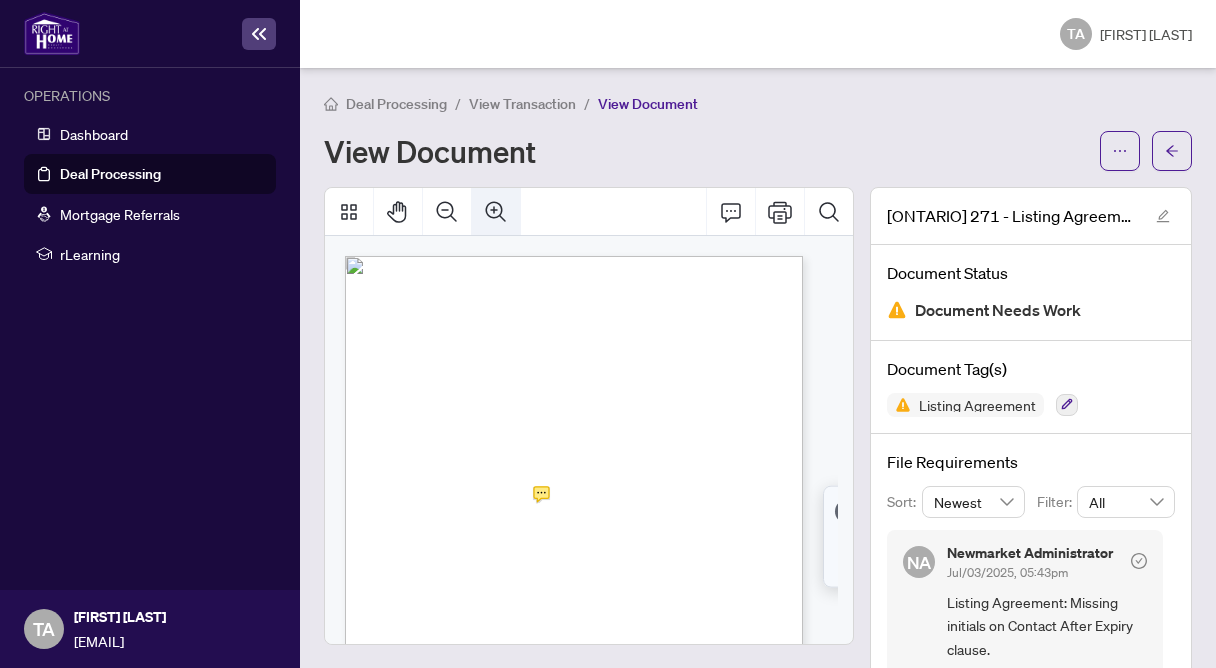 click 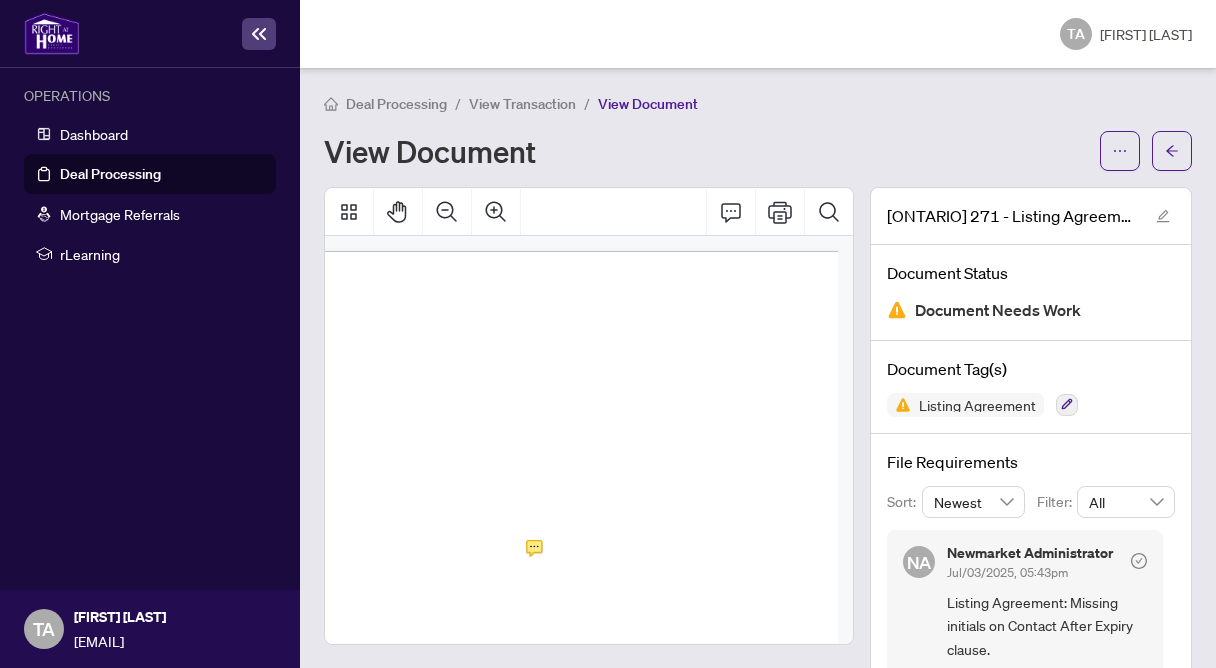 click 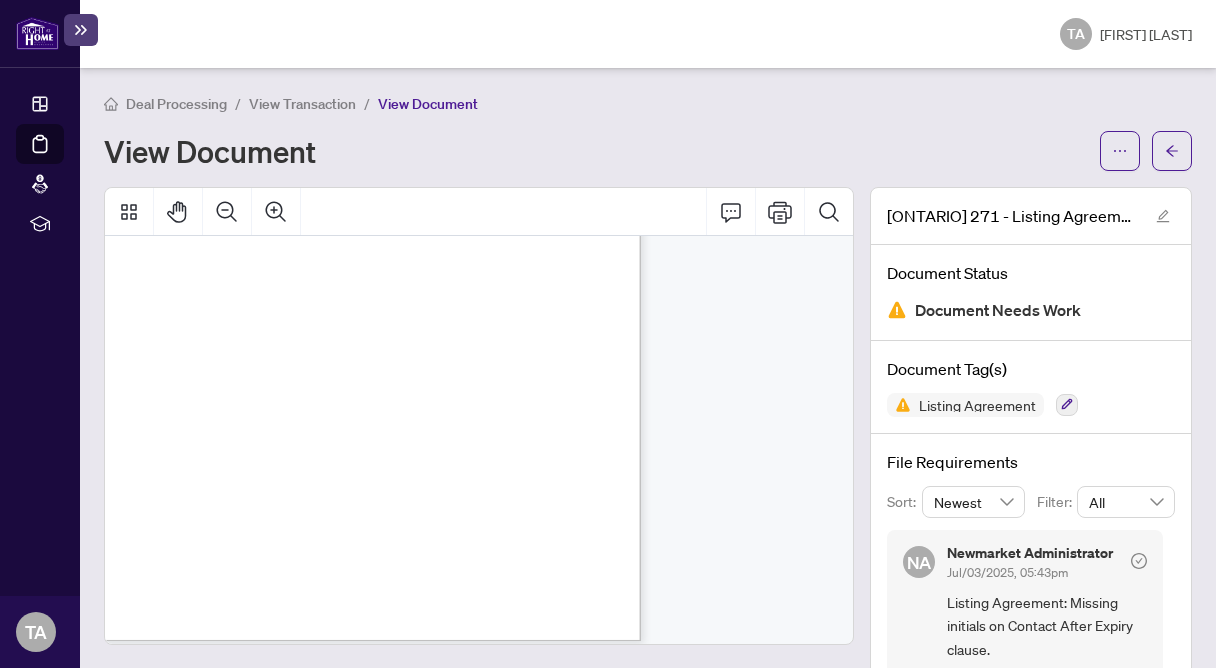 scroll, scrollTop: 0, scrollLeft: 57, axis: horizontal 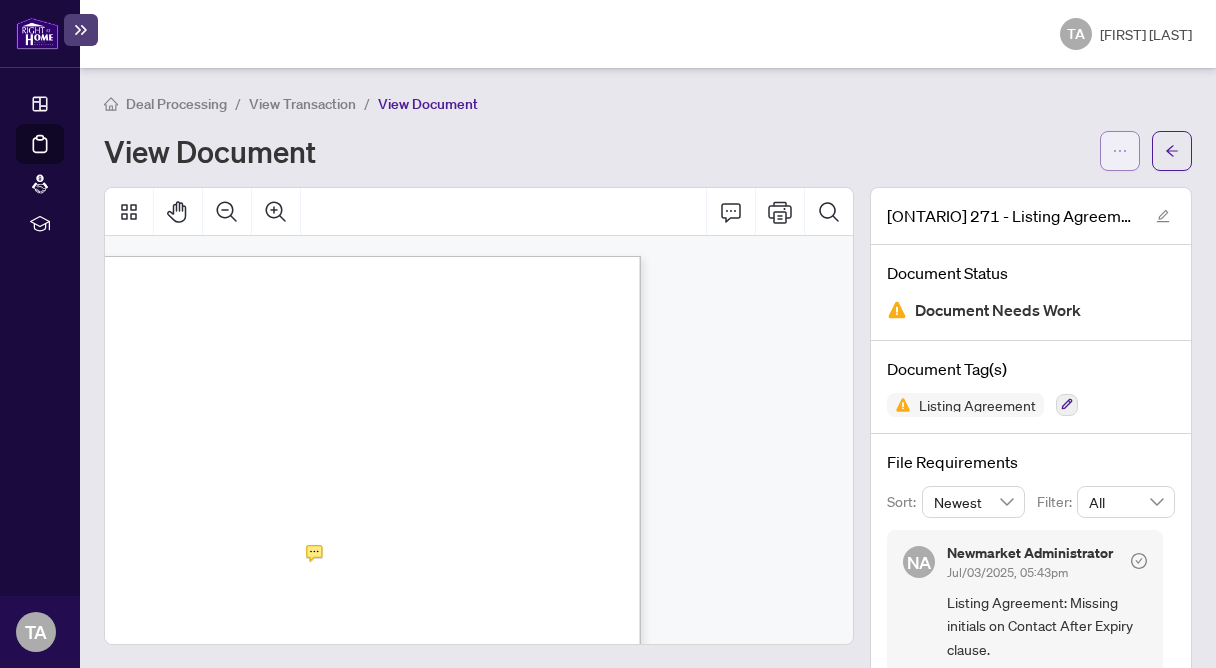 click at bounding box center (1120, 151) 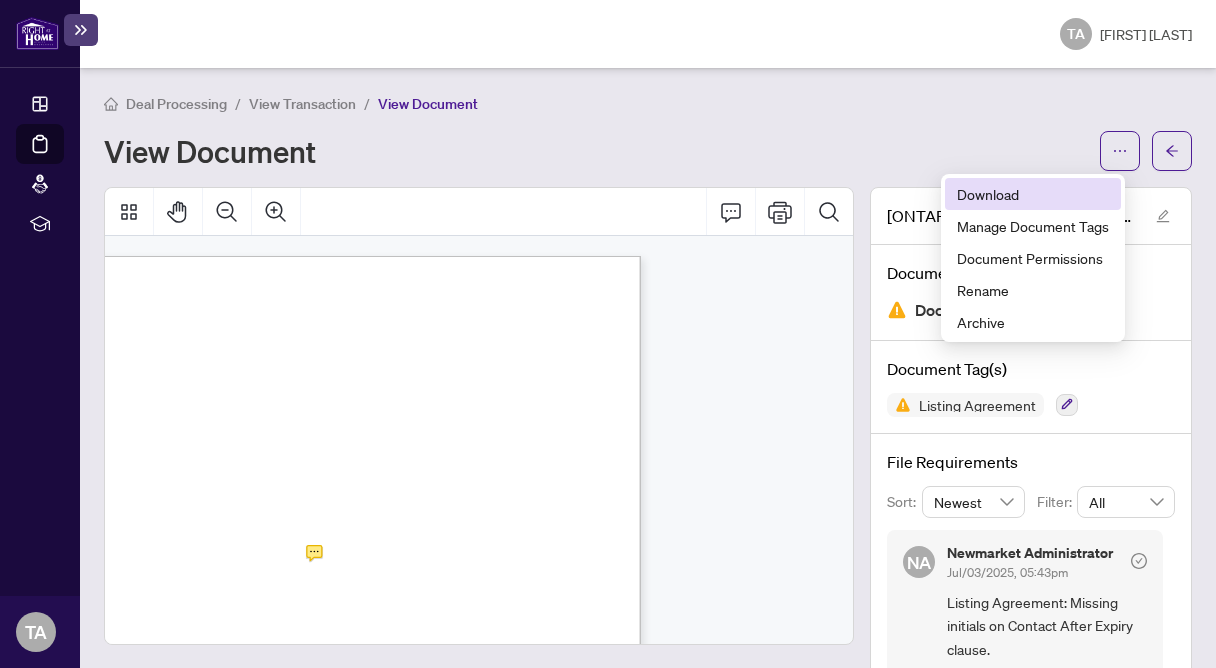 click on "Download" at bounding box center [1033, 194] 